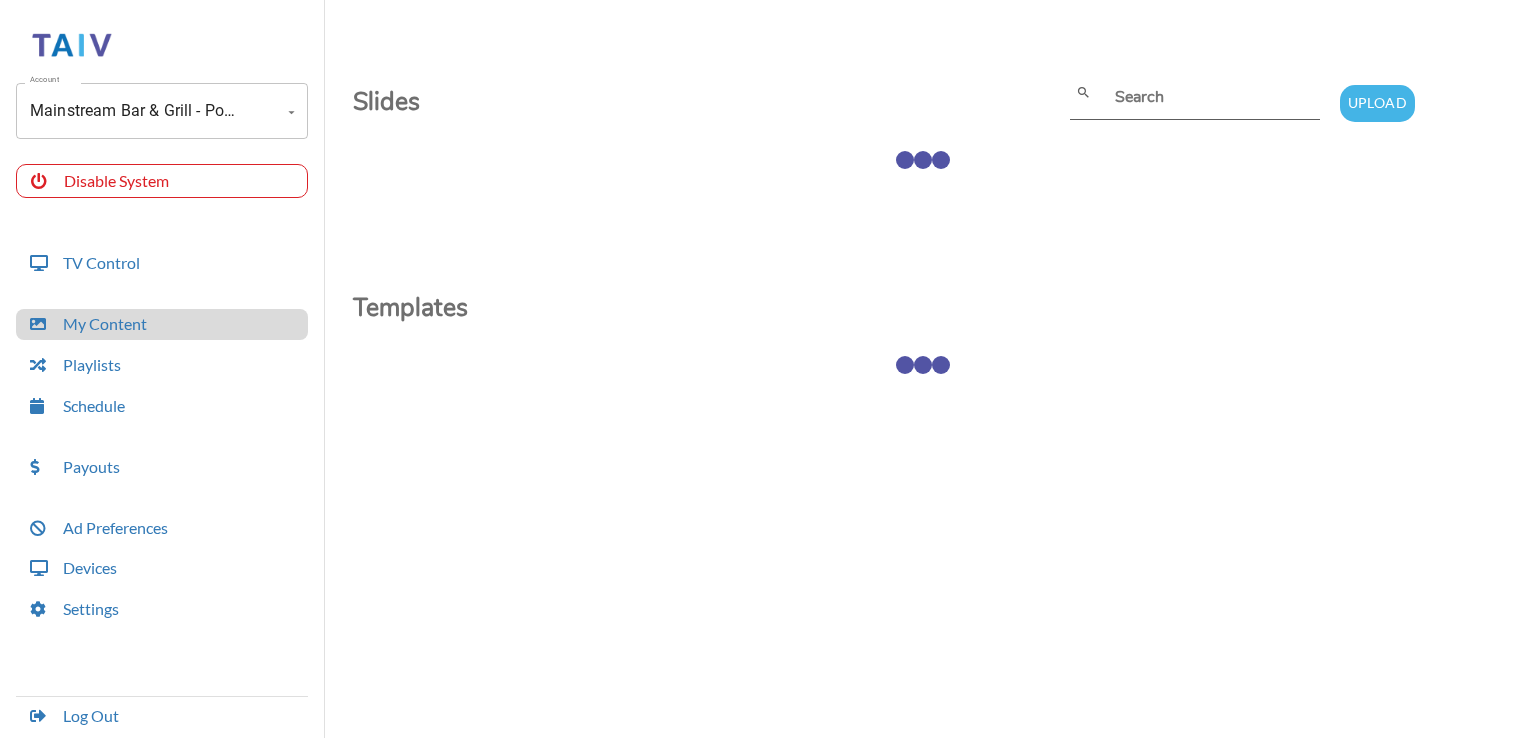 scroll, scrollTop: 0, scrollLeft: 0, axis: both 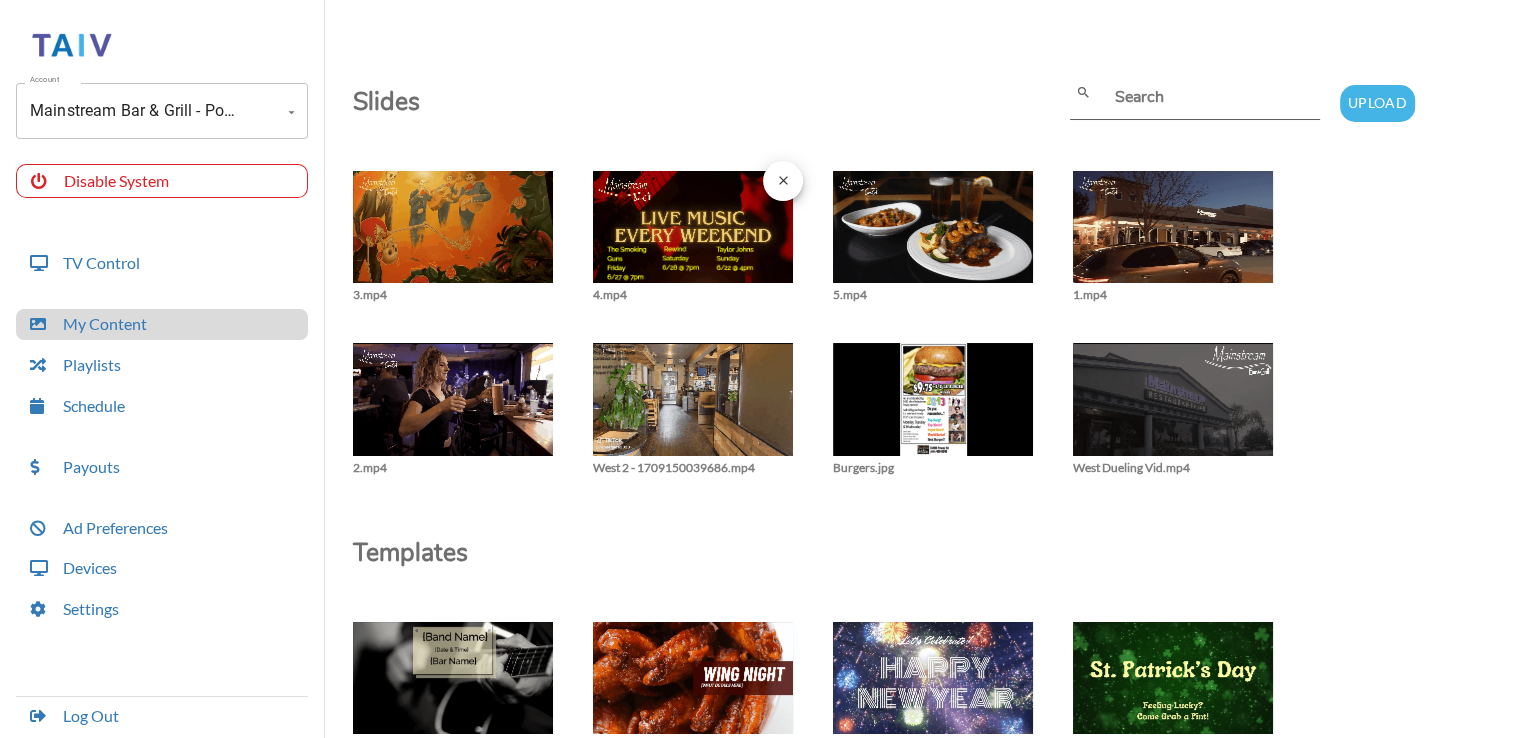 click at bounding box center [453, 237] 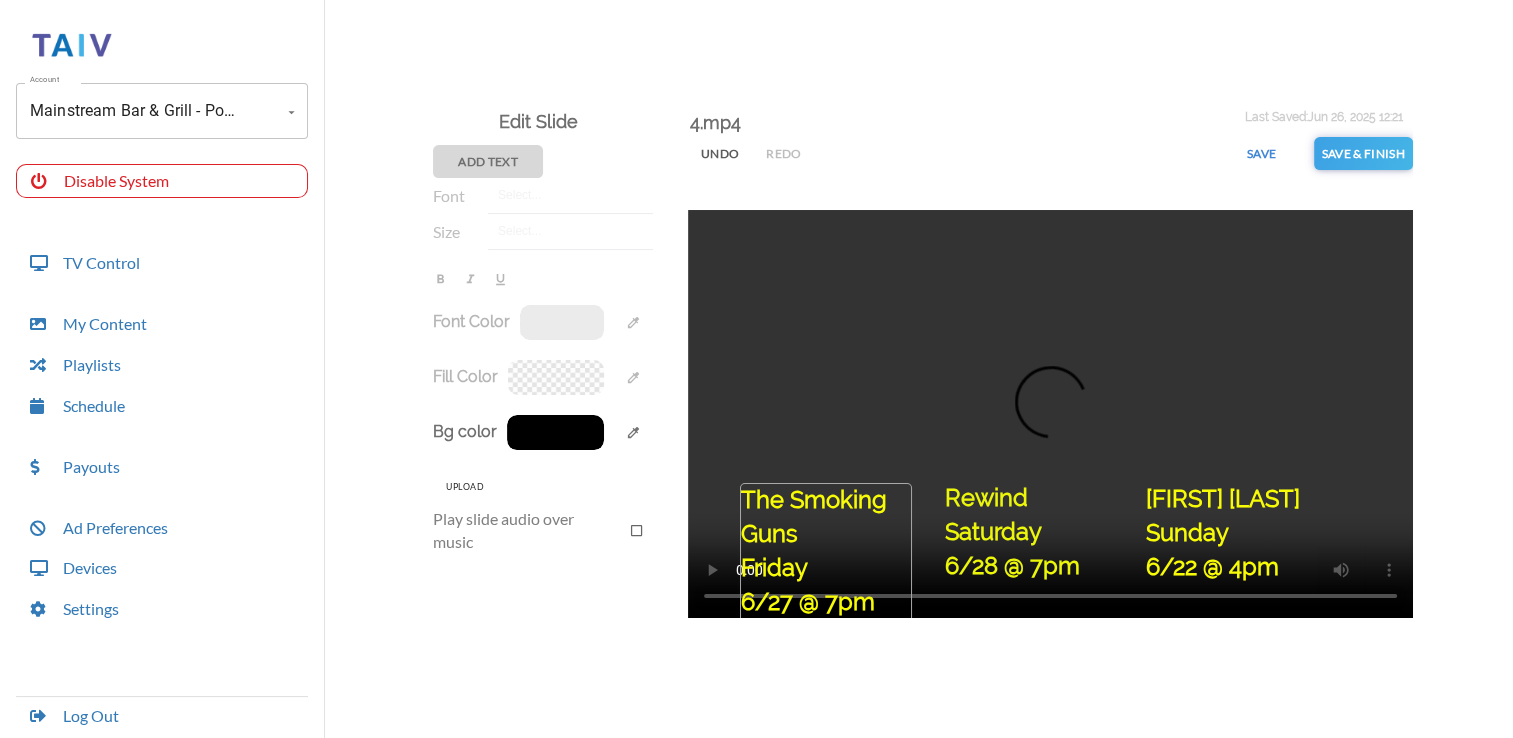 click on "The Smoking Guns
Friday
6/27 @ 7pm" at bounding box center (1234, 543) 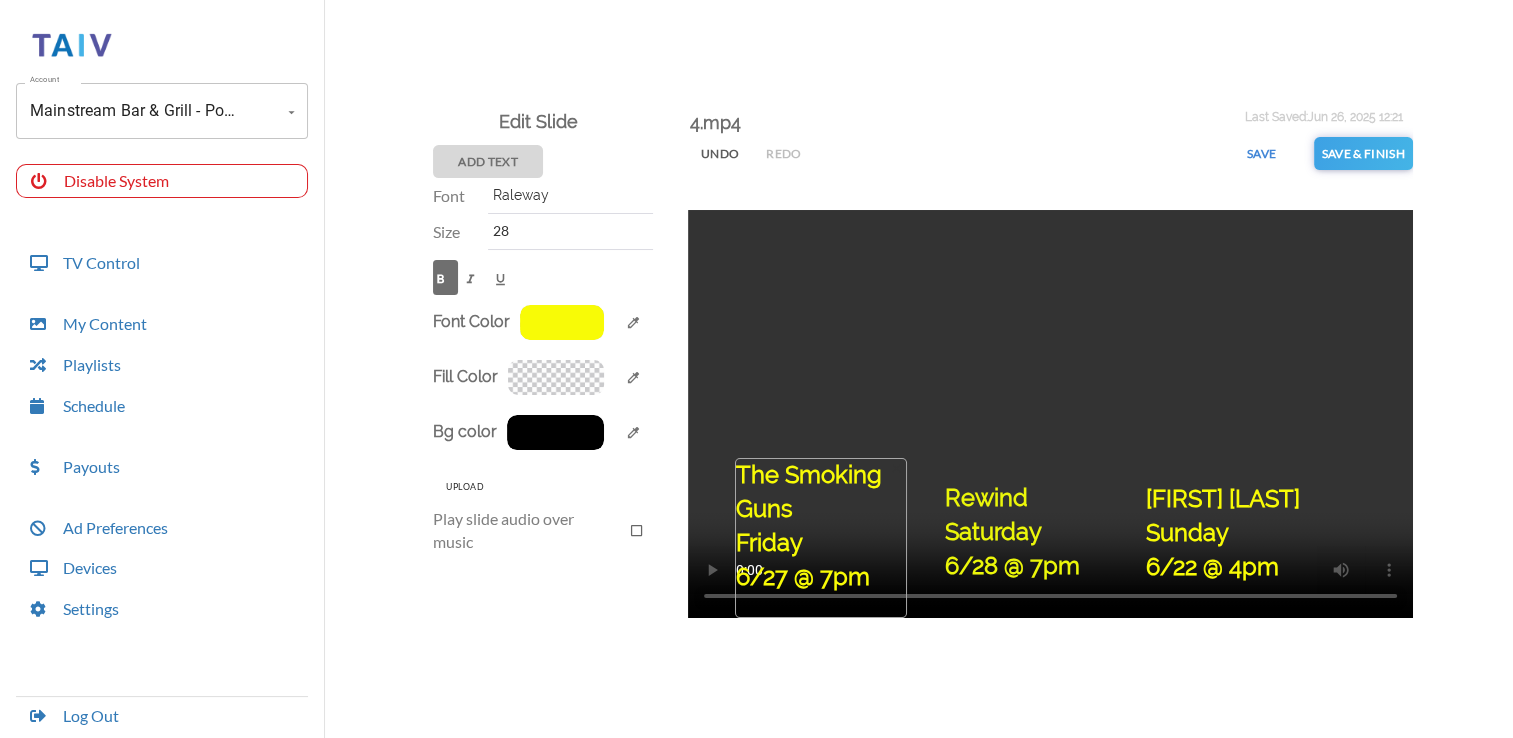 click on "The Smoking Guns
Friday
6/27 @ 7pm" at bounding box center [822, 539] 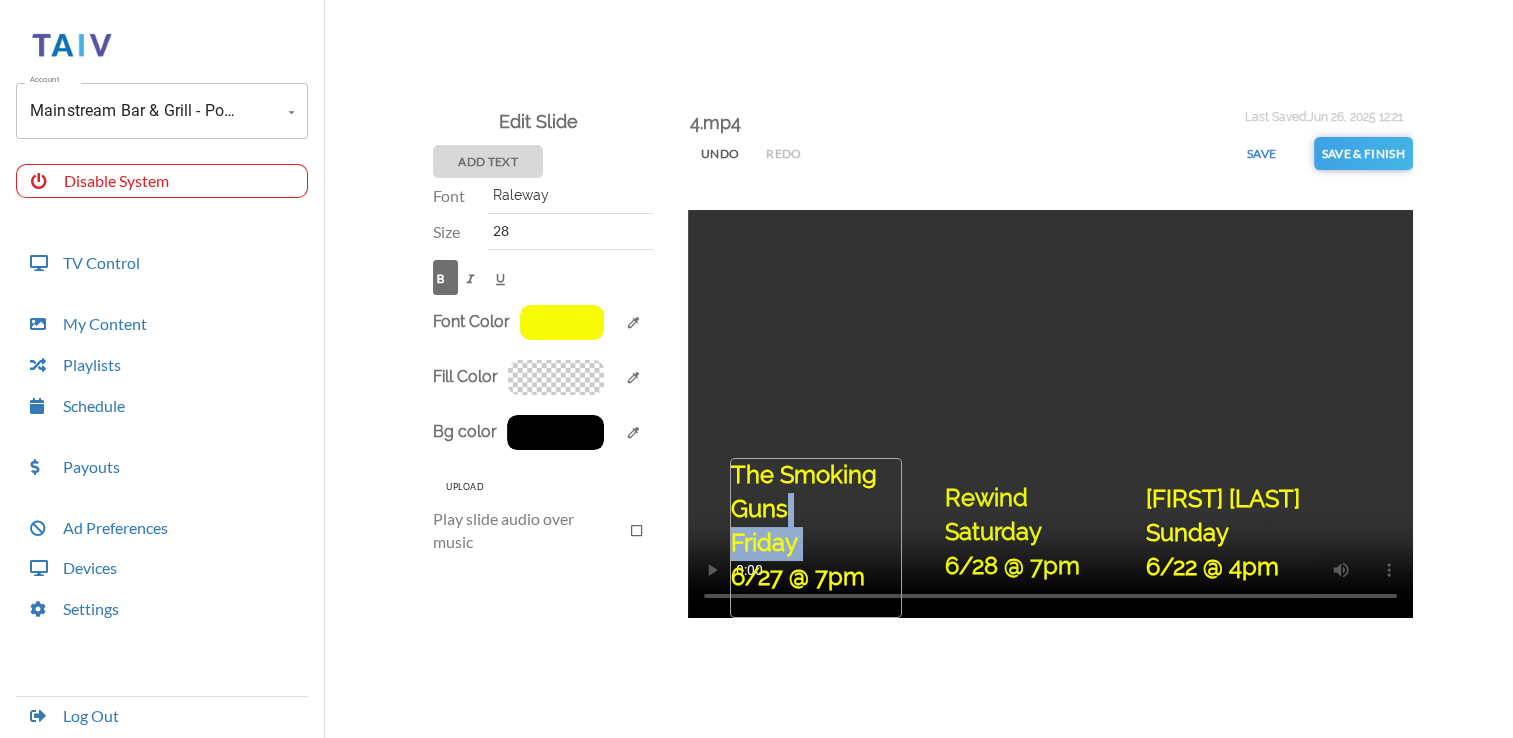 drag, startPoint x: 816, startPoint y: 510, endPoint x: 812, endPoint y: 532, distance: 22.36068 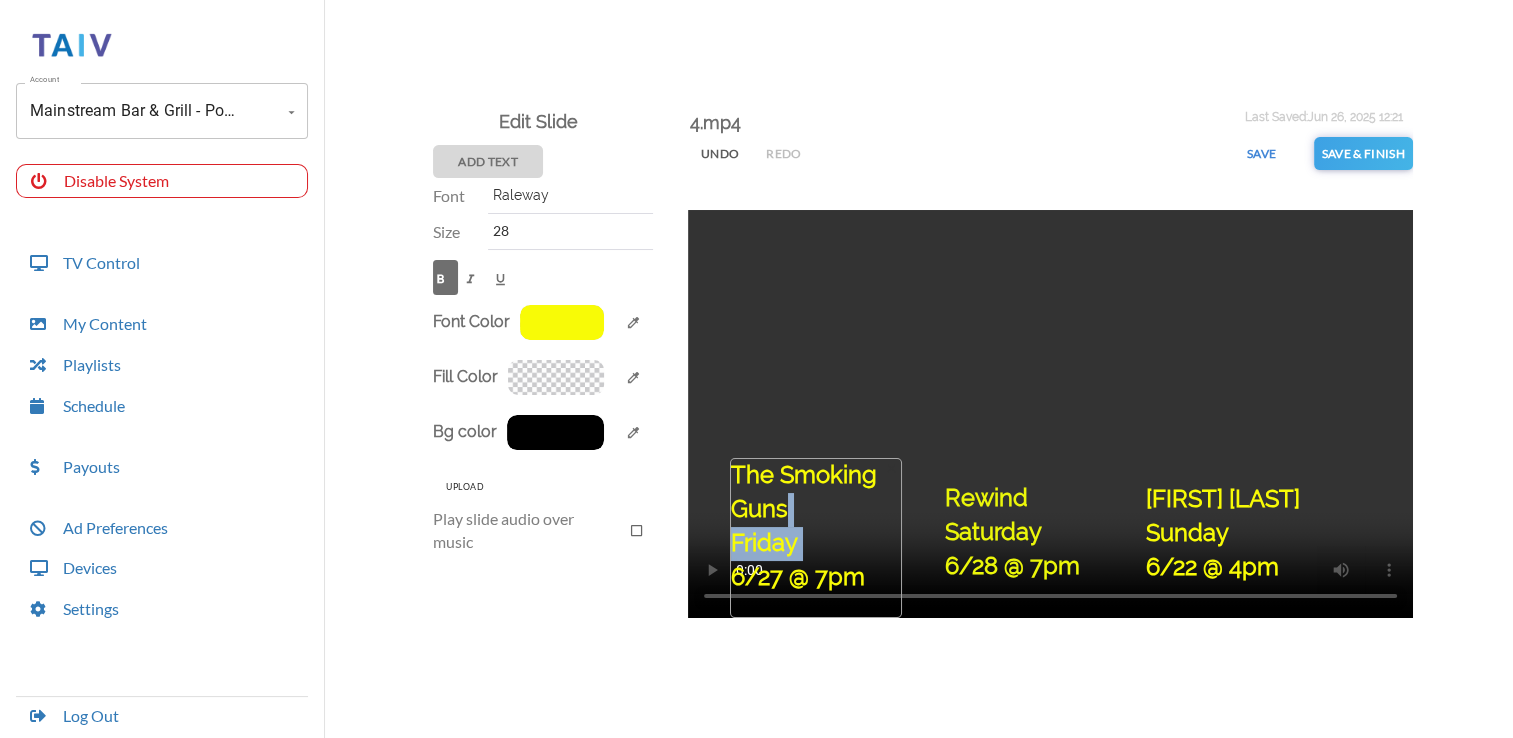 click on "The Smoking Guns
Friday
6/27 @ 7pm" at bounding box center [817, 539] 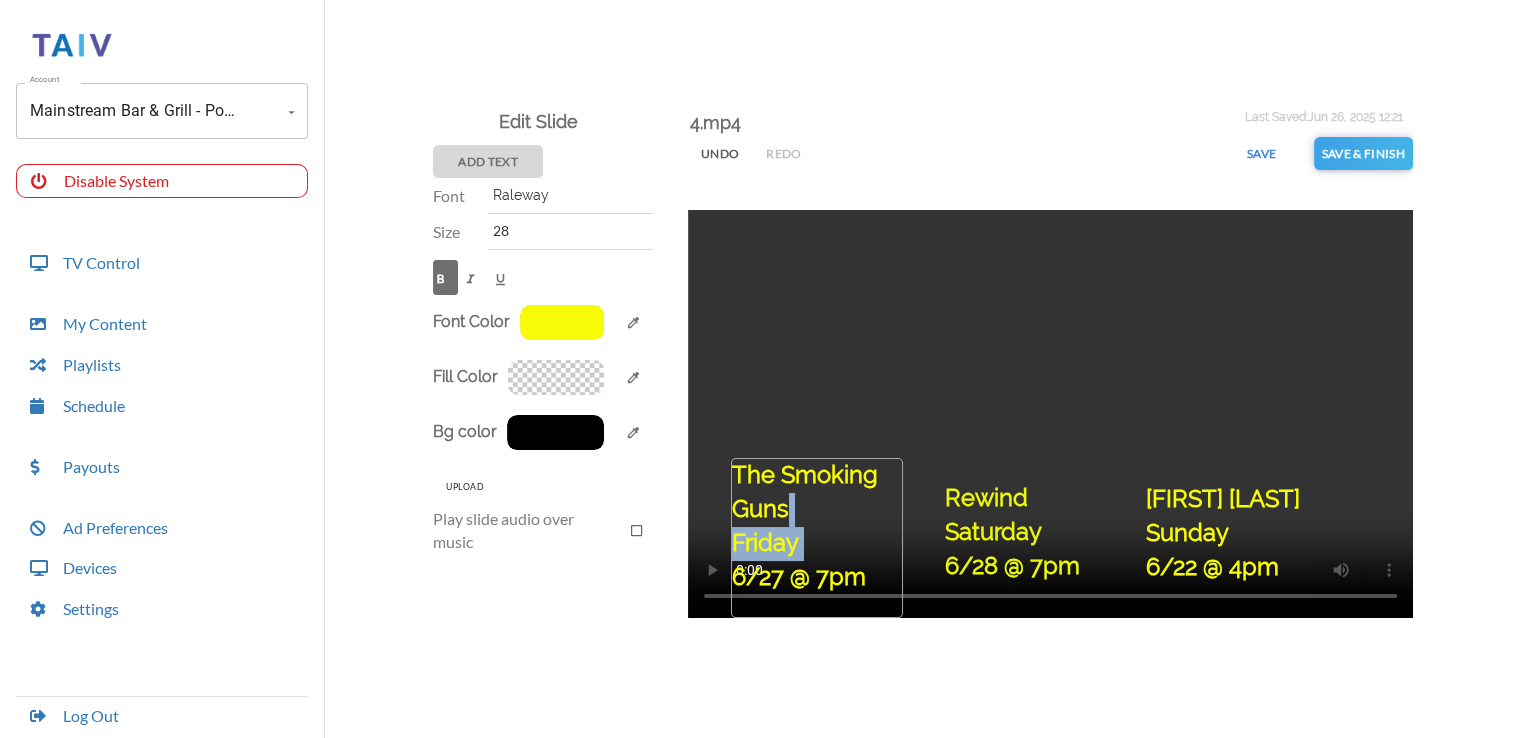 click on "The Smoking Guns
Friday
6/27 @ 7pm" at bounding box center (818, 539) 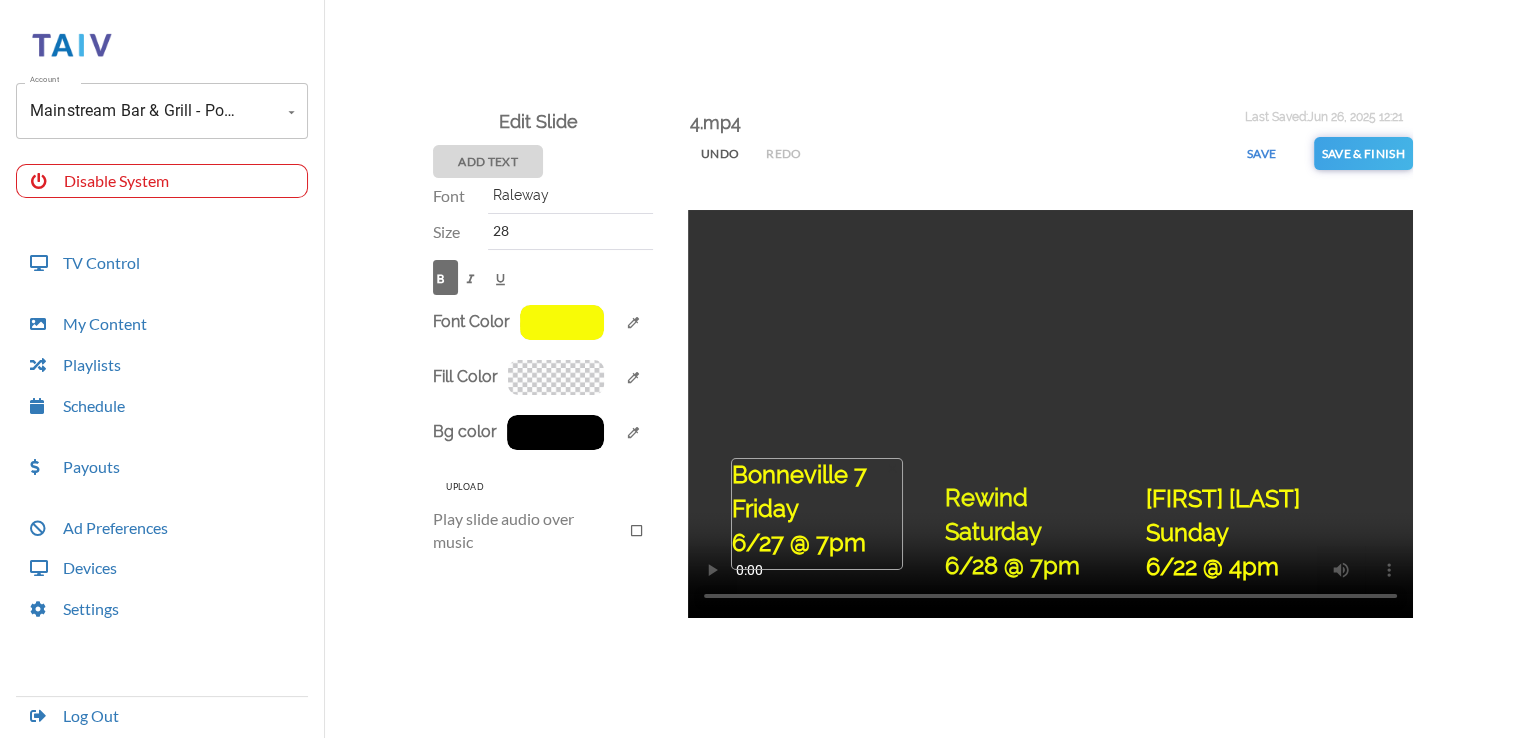 drag, startPoint x: 824, startPoint y: 455, endPoint x: 819, endPoint y: 506, distance: 51.24451 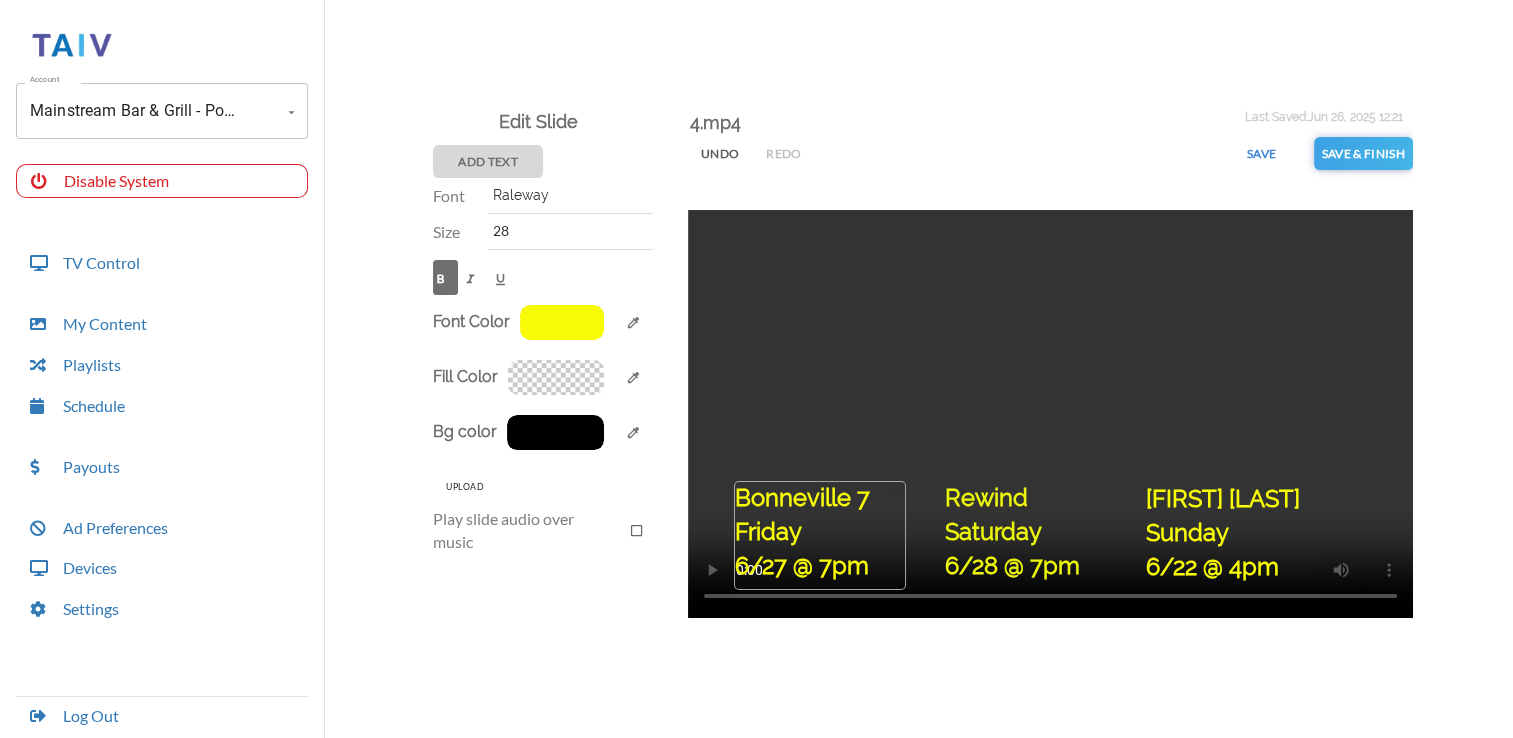 drag, startPoint x: 806, startPoint y: 512, endPoint x: 809, endPoint y: 535, distance: 23.194826 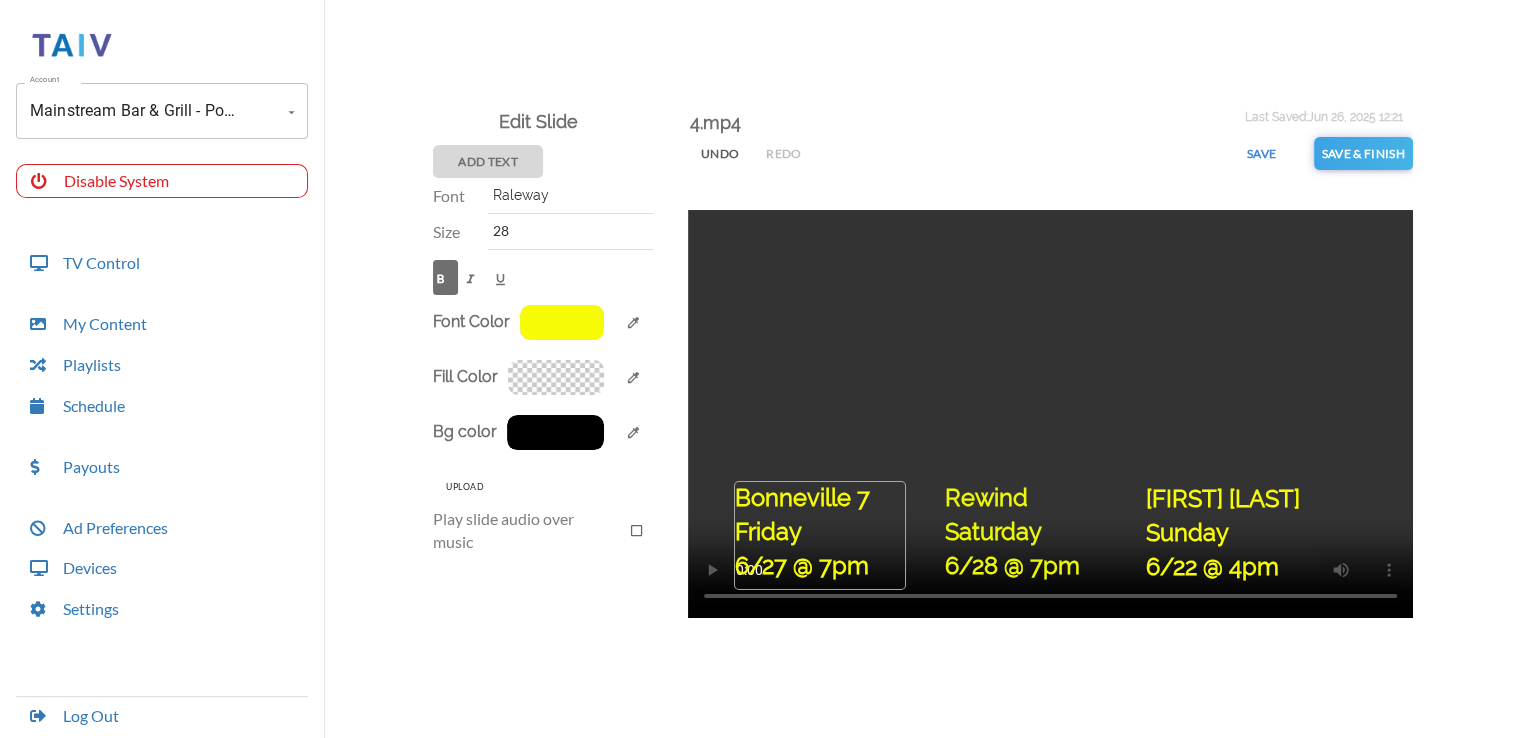 click on "Bonneville 7
Friday
6/27 @ 7pm" at bounding box center (821, 536) 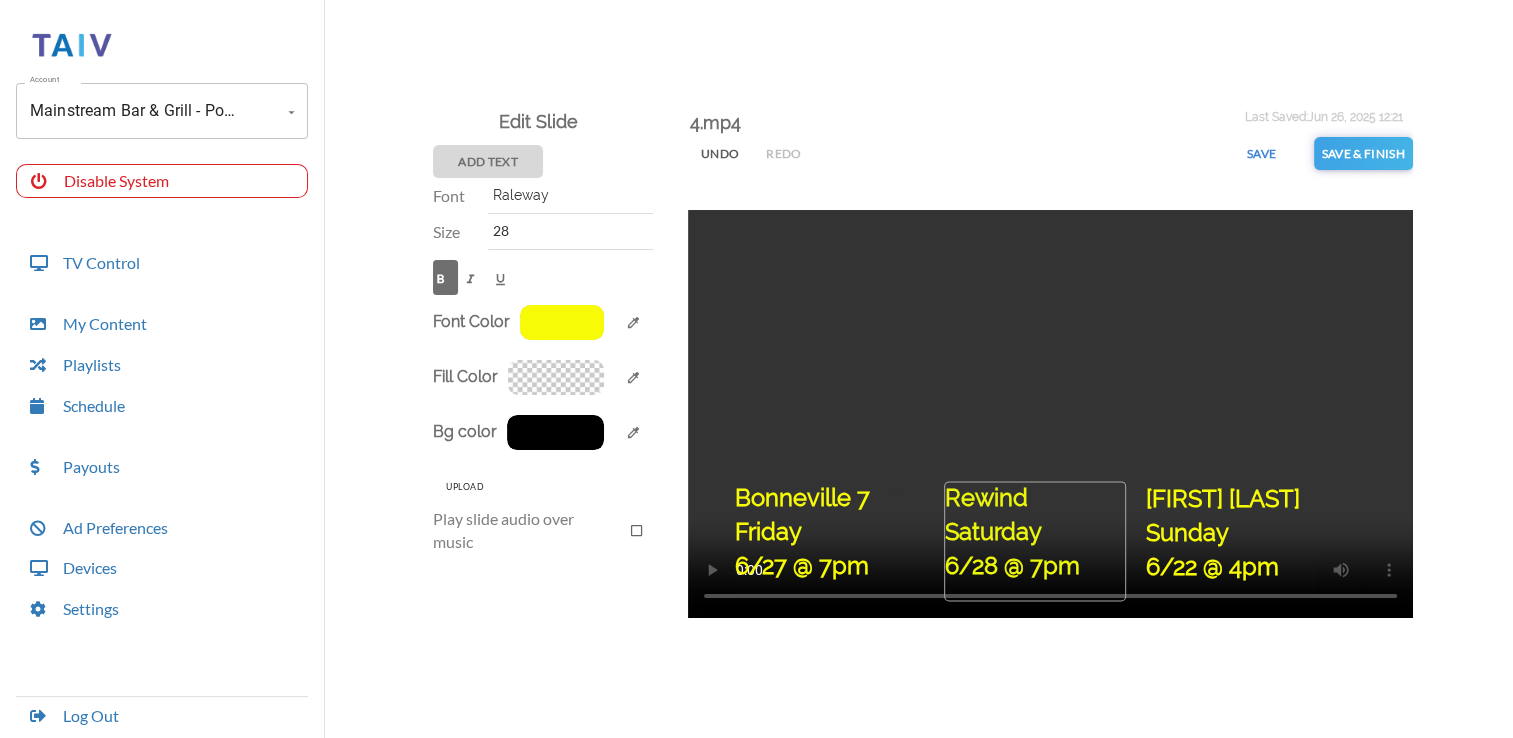 click on "Rewind
Saturday
6/28 @ 7pm" at bounding box center [1234, 543] 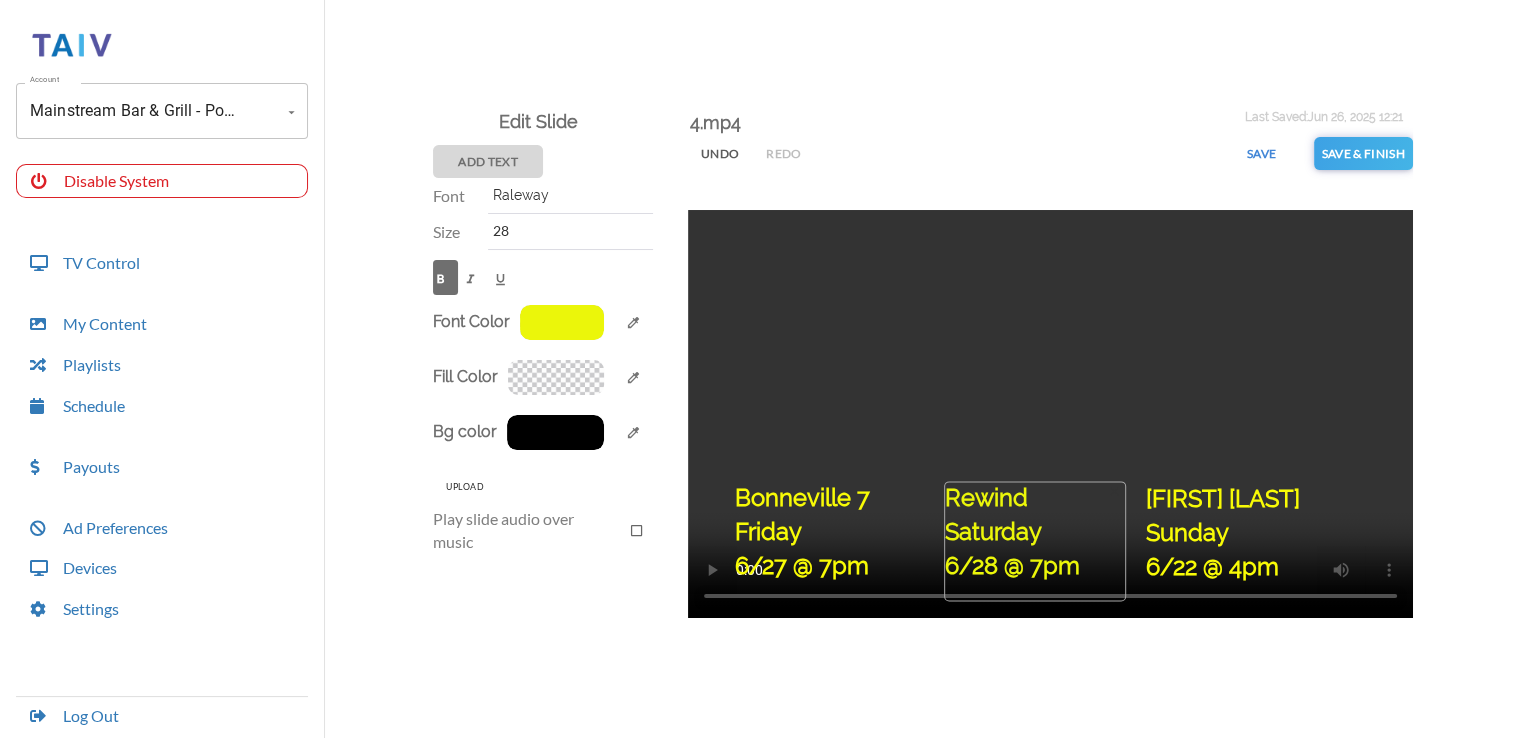 click on "Rewind
Saturday
6/28 @ 7pm" at bounding box center (1036, 542) 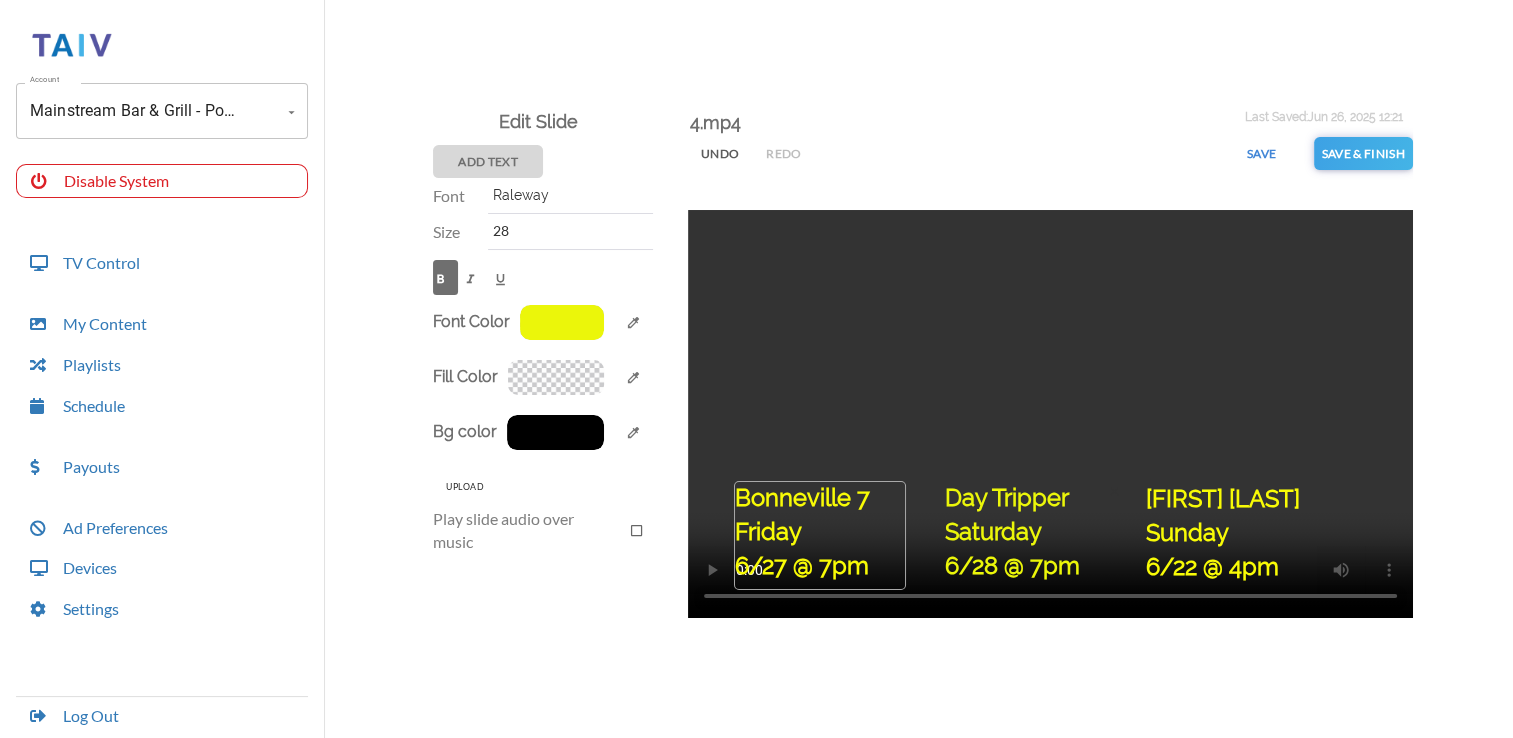 click on "Bonneville 7
Friday
6/27 @ 7pm" at bounding box center [821, 536] 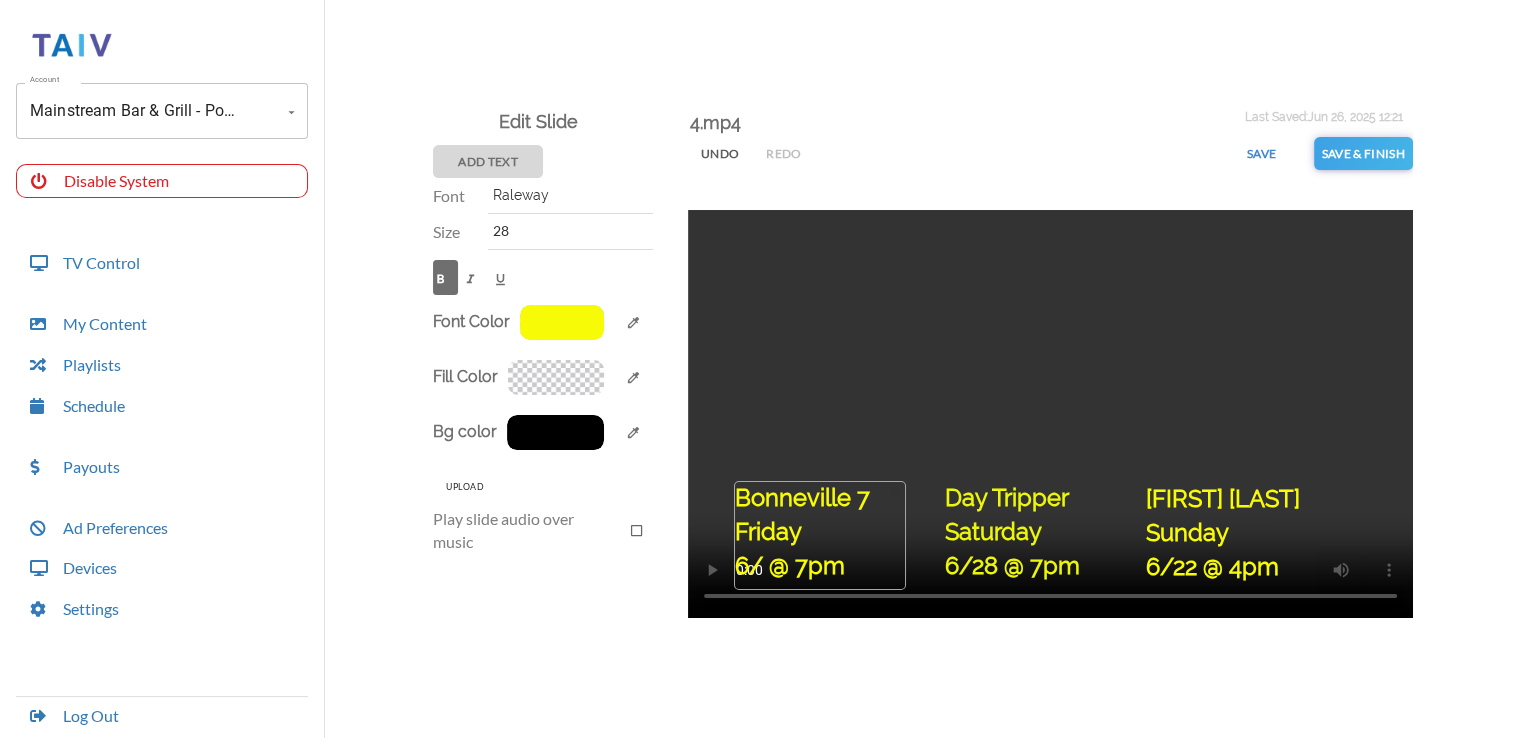 click on "Bonneville 7
Friday
6/ @ 7pm" at bounding box center (821, 536) 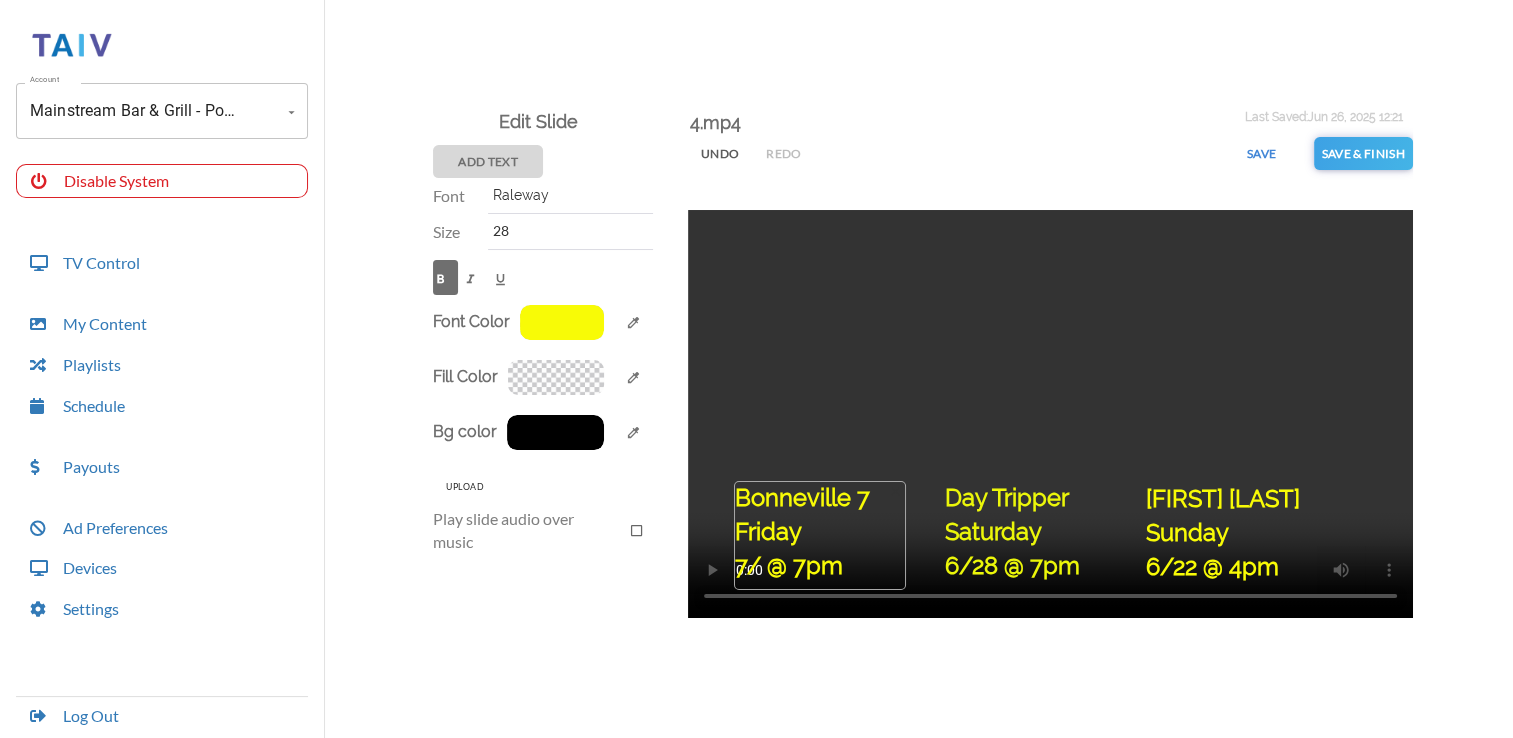 click on "Bonneville 7
Friday
7/ @ 7pm" at bounding box center [821, 536] 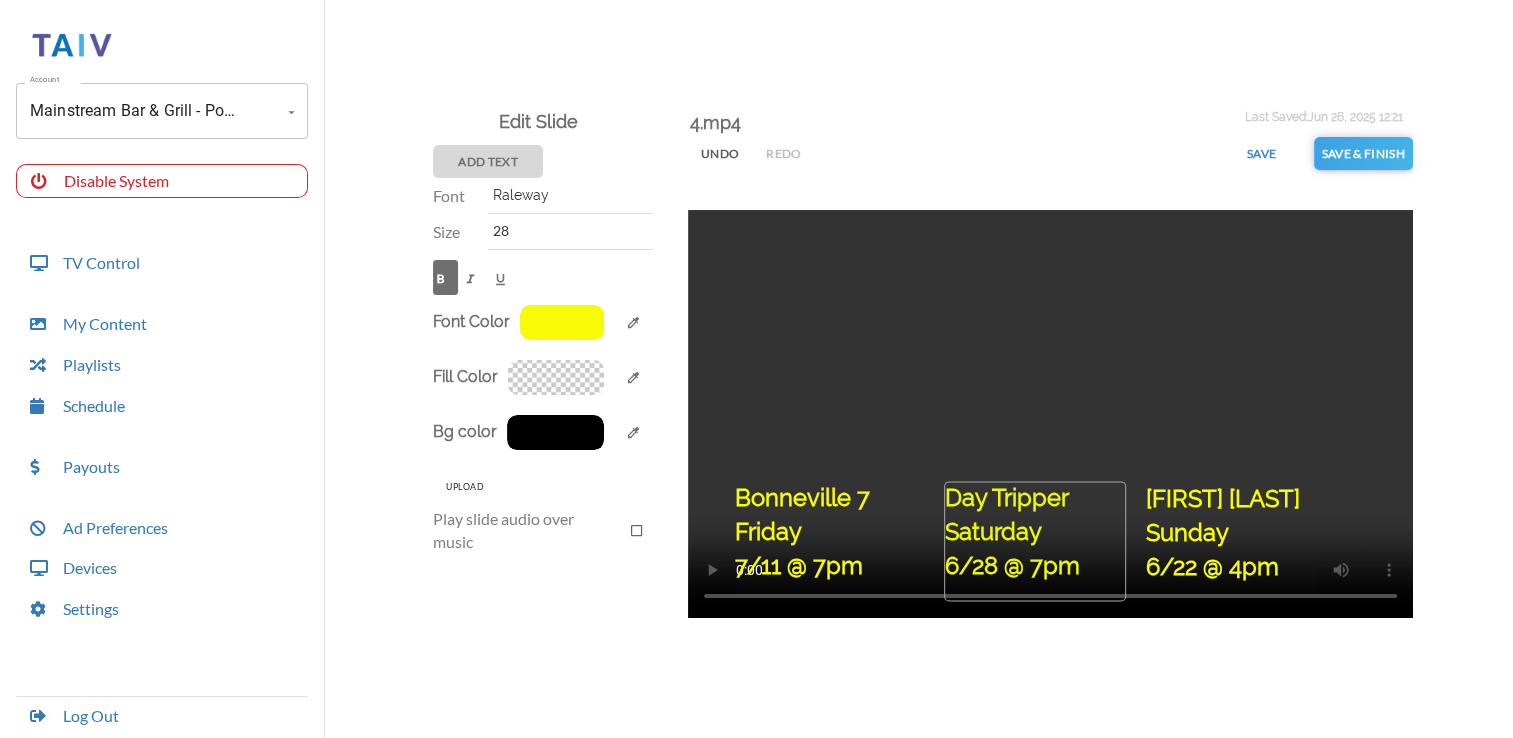 click on "Day Tripper
Saturday
6/28 @ 7pm" at bounding box center [821, 536] 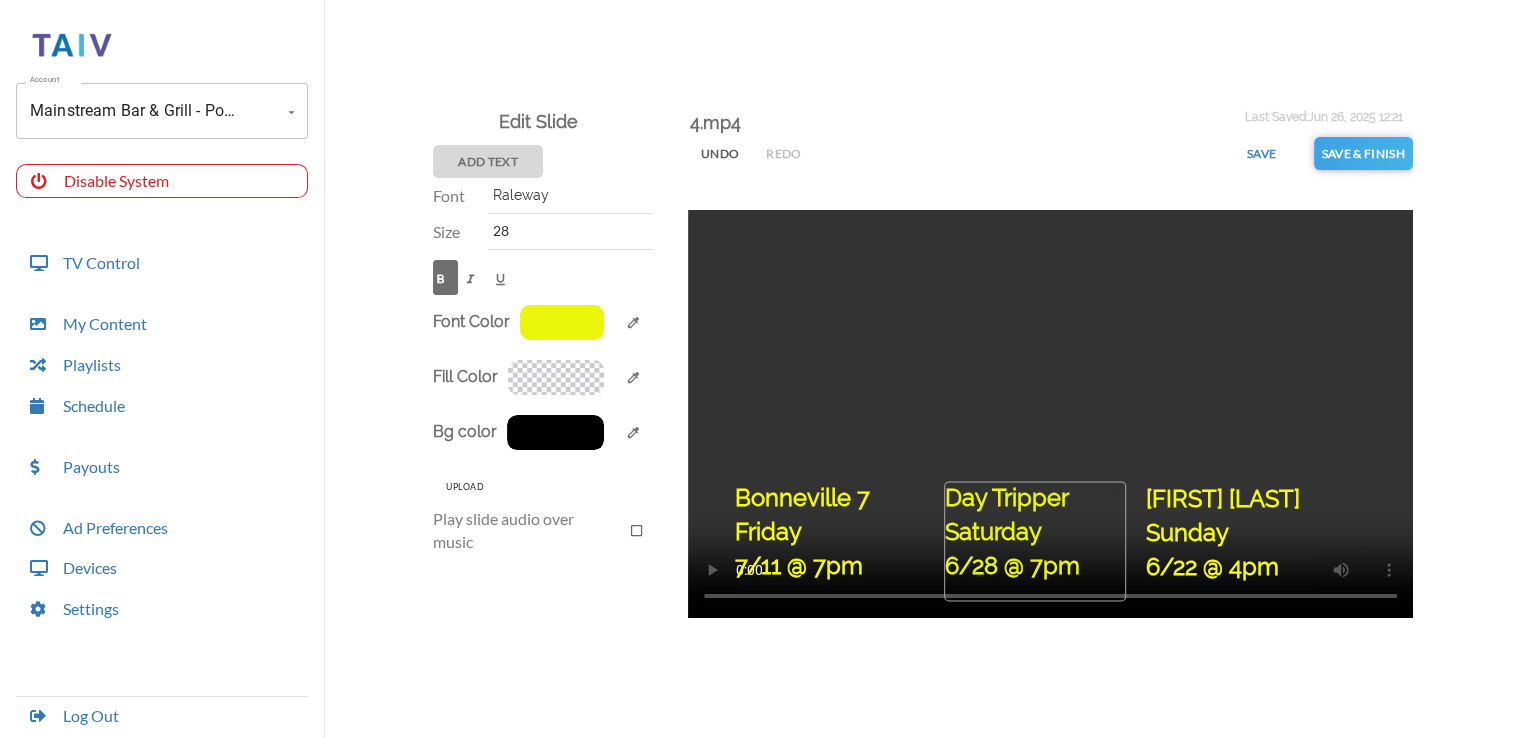 click on "Day Tripper
Saturday
6/28 @ 7pm" at bounding box center [821, 536] 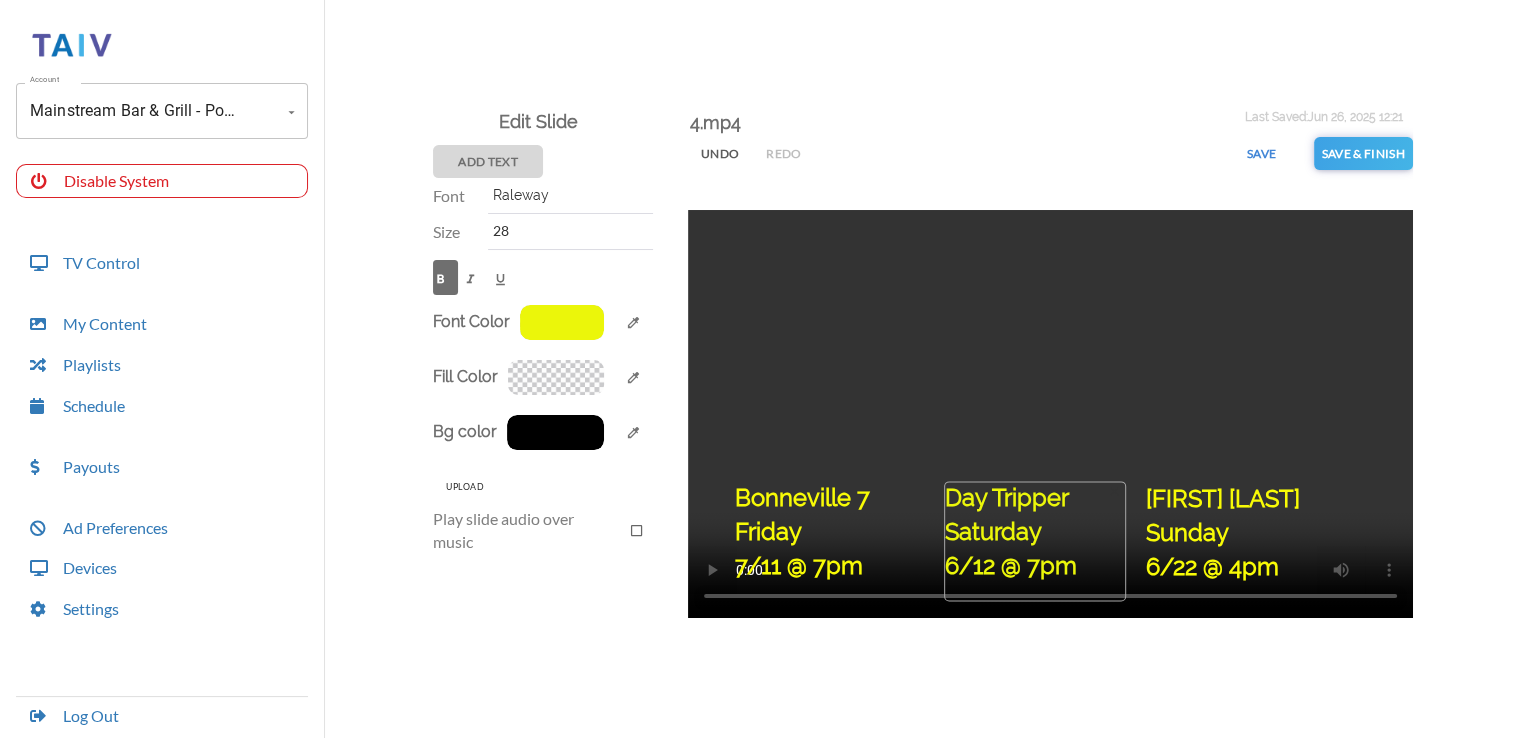 click on "Day Tripper
Saturday
6/12 @ 7pm" at bounding box center [1036, 542] 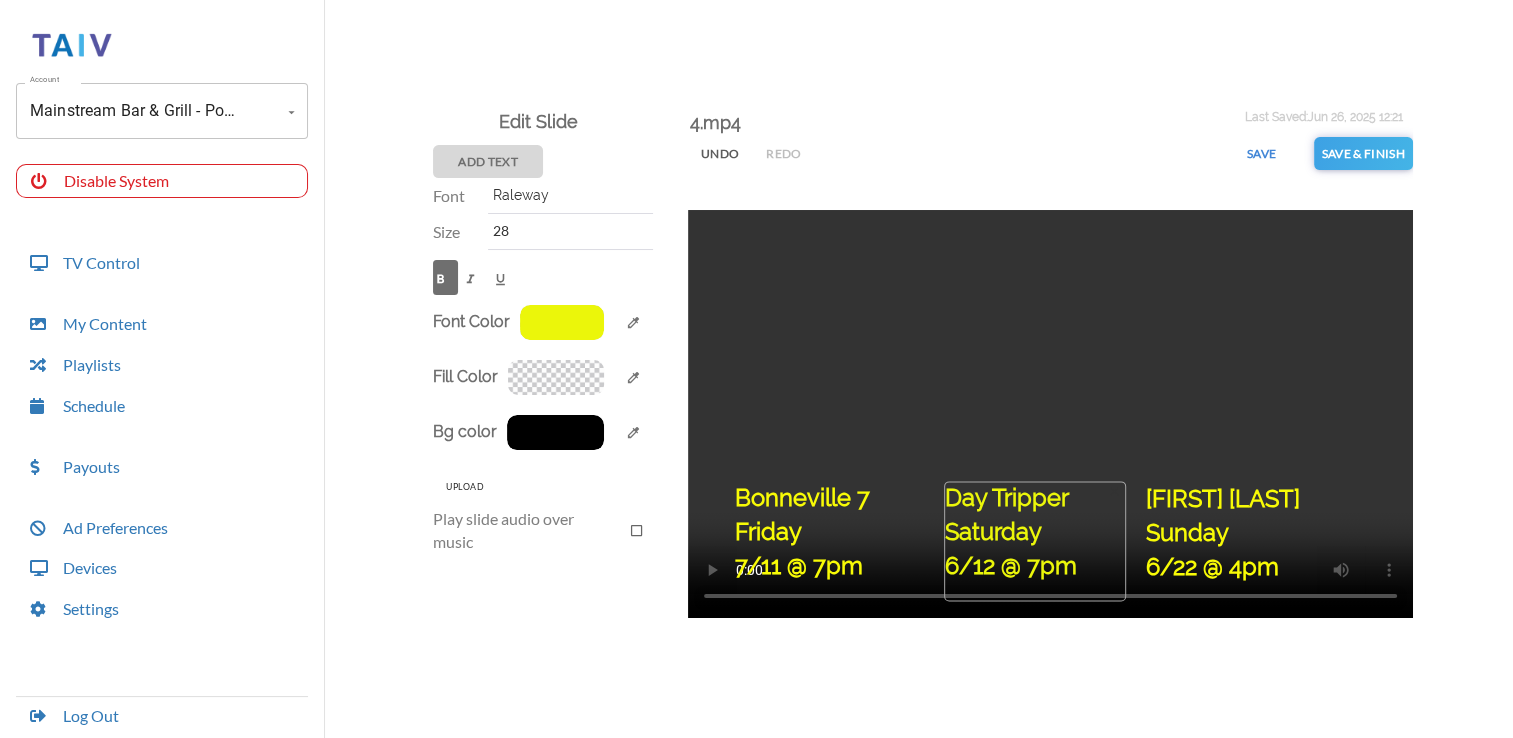 click on "Day Tripper
Saturday
6/12 @ 7pm" at bounding box center (821, 536) 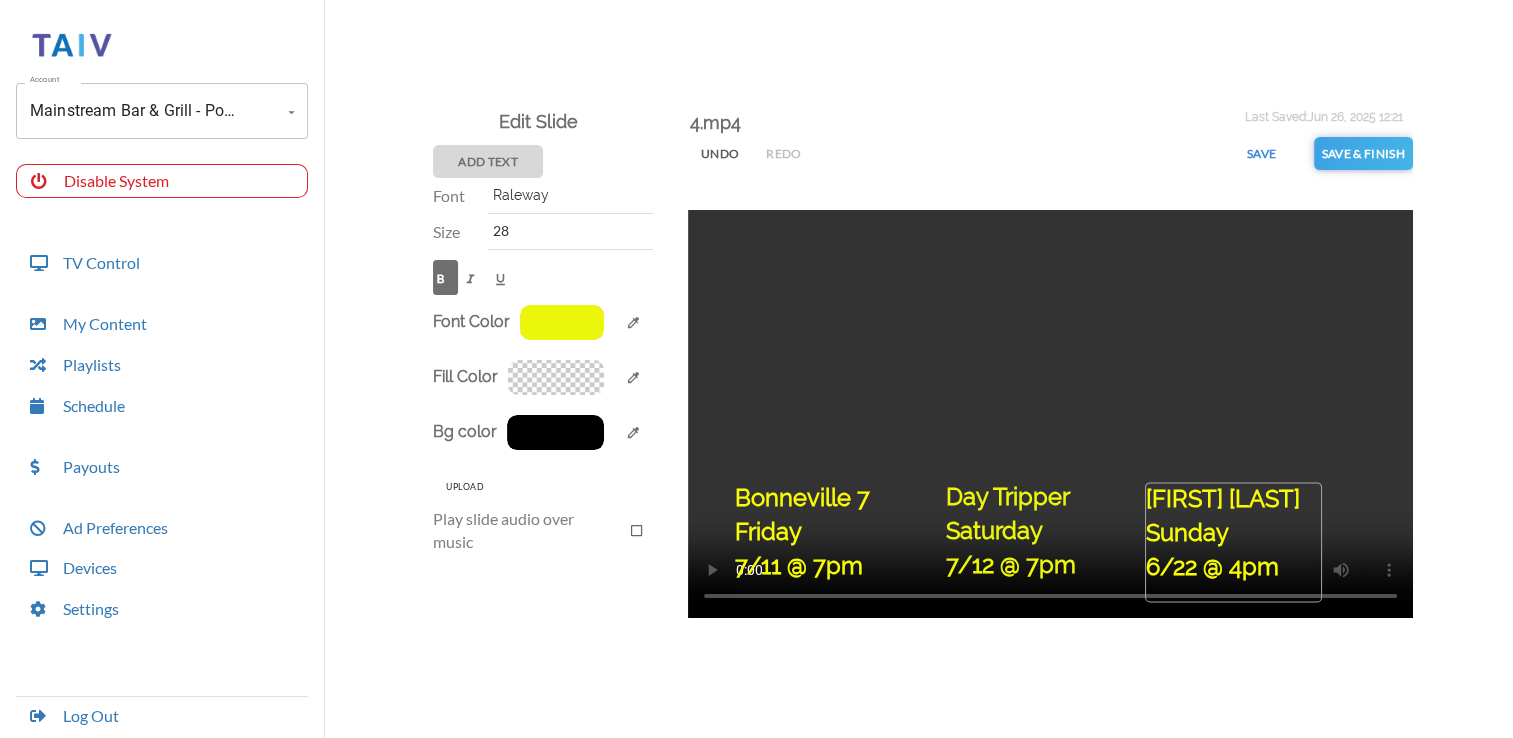 click on "[FIRST] [LAST]
Sunday
6/22 @ 4pm" at bounding box center [1234, 543] 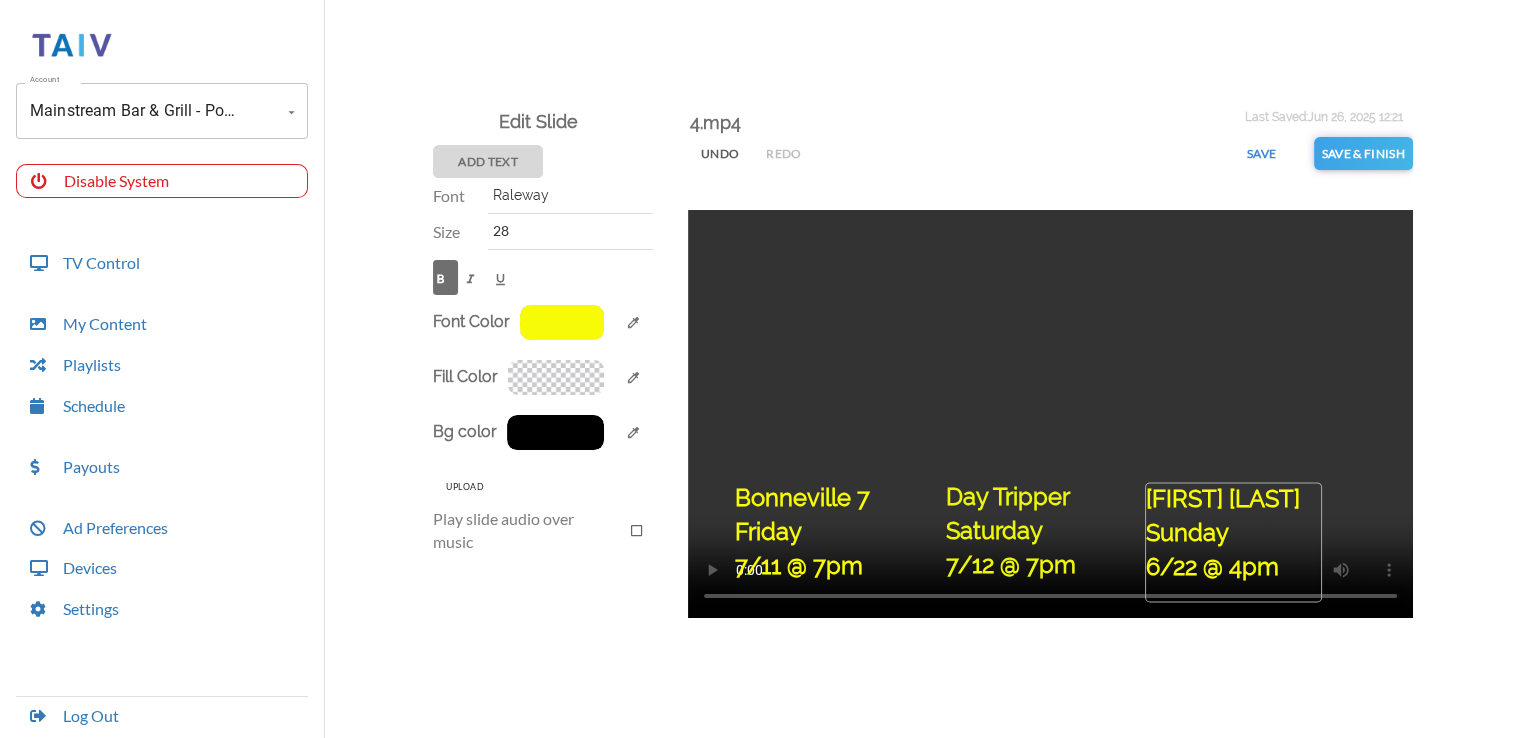 click on "[FIRST] [LAST]
Sunday
6/22 @ 4pm" at bounding box center [1234, 543] 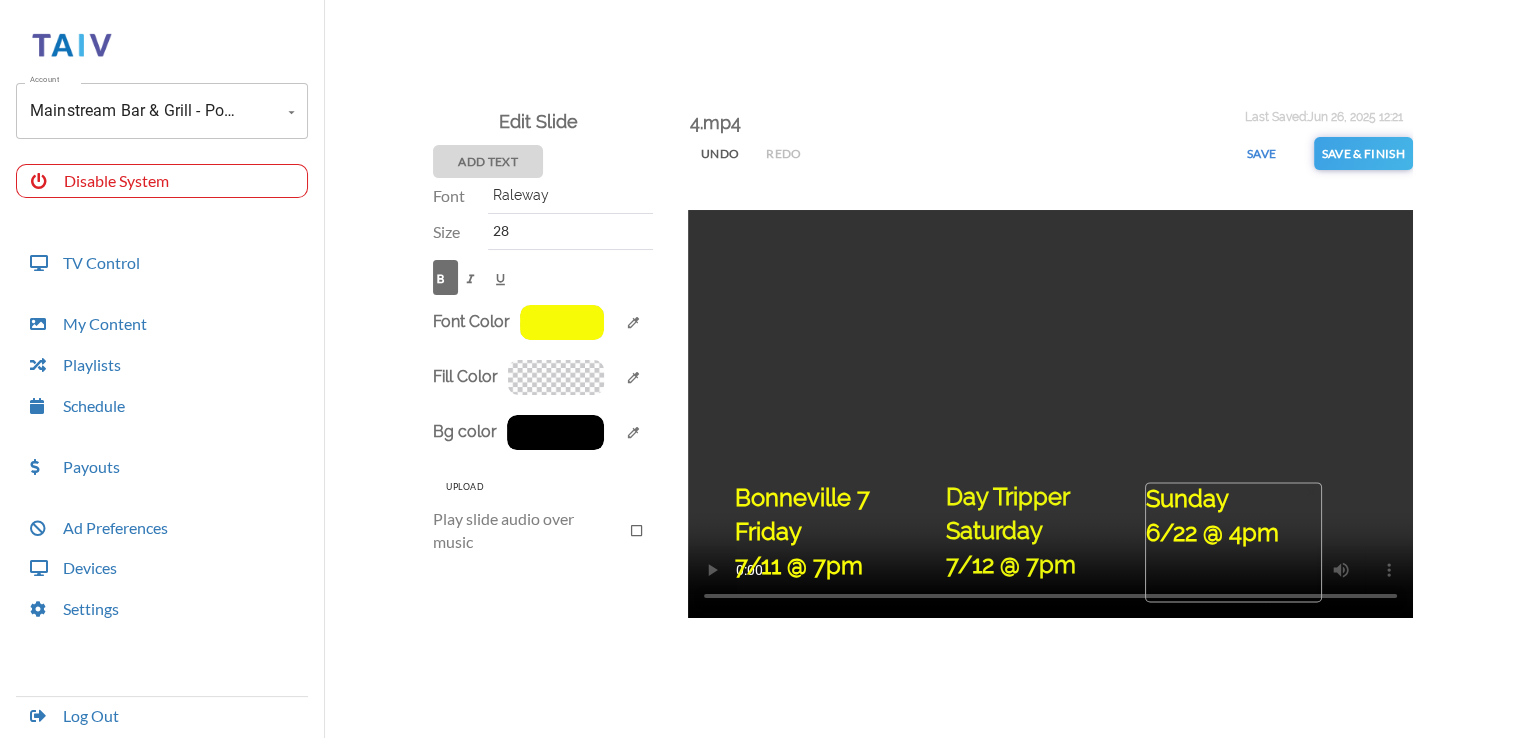 click on "Sunday
6/22 @ 4pm" at bounding box center (1234, 543) 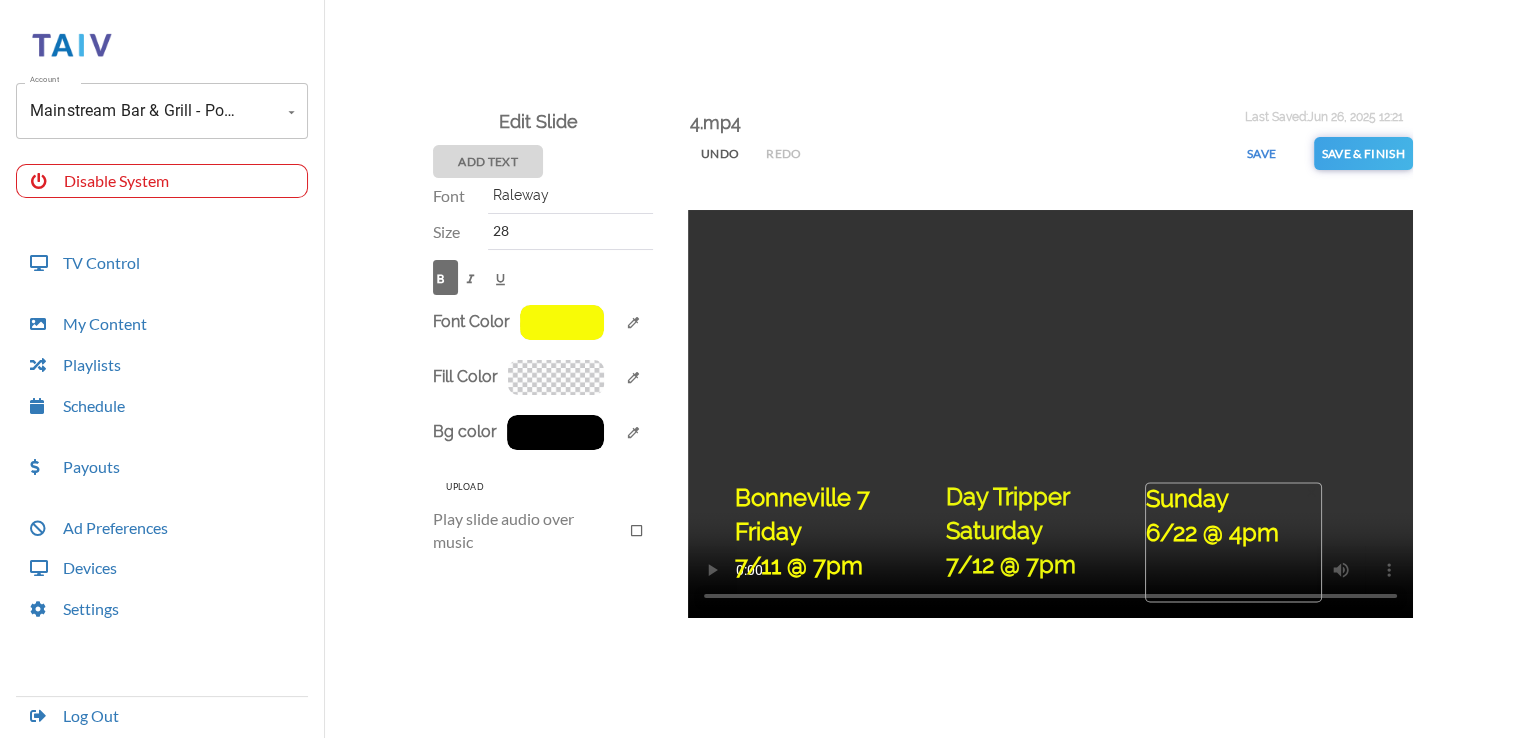 click on "Sunday
6/22 @ 4pm" at bounding box center [1234, 543] 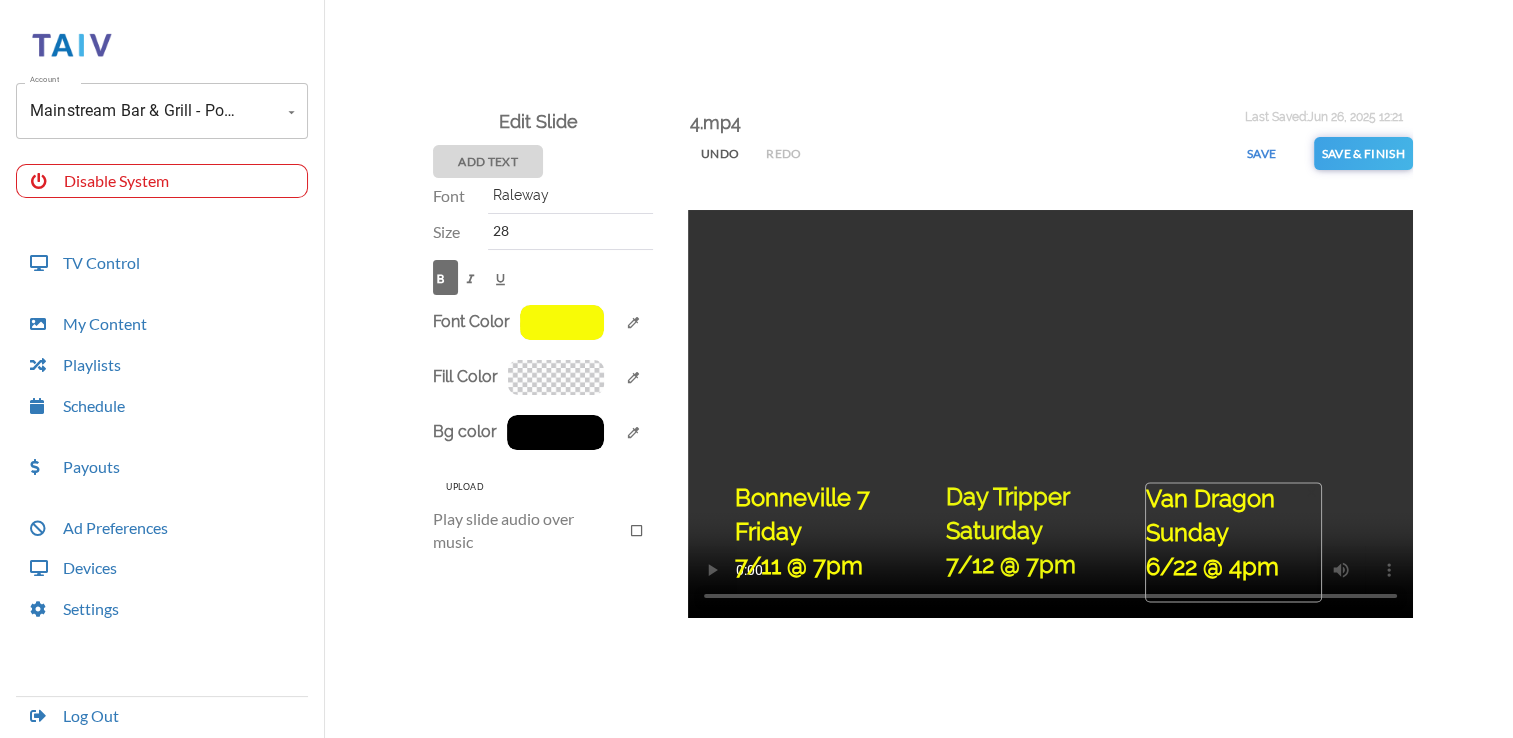 click on "Van Dragon
Sunday
6/22 @ 4pm" at bounding box center [1234, 543] 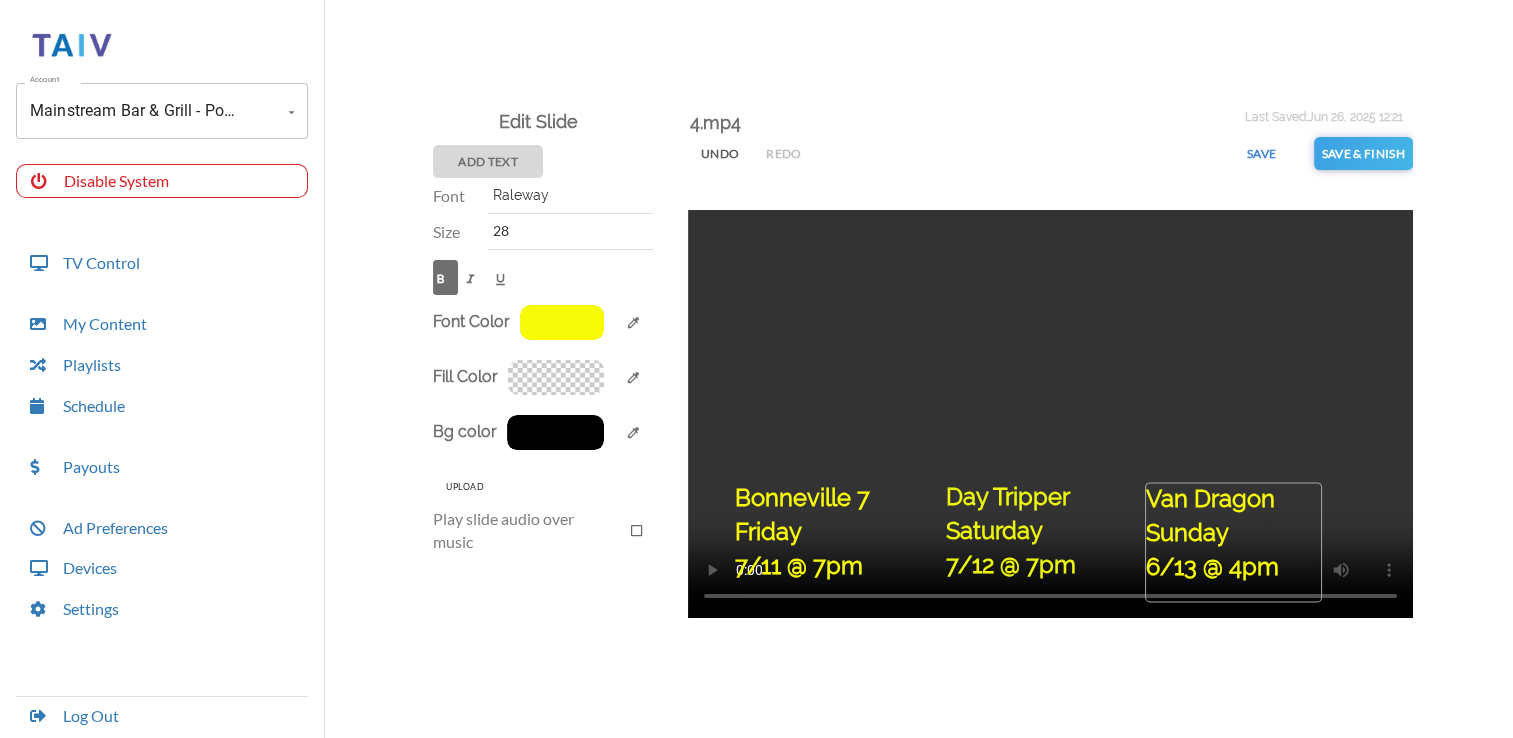 click on "Van Dragon
Sunday
6/13 @ 4pm" at bounding box center [1234, 543] 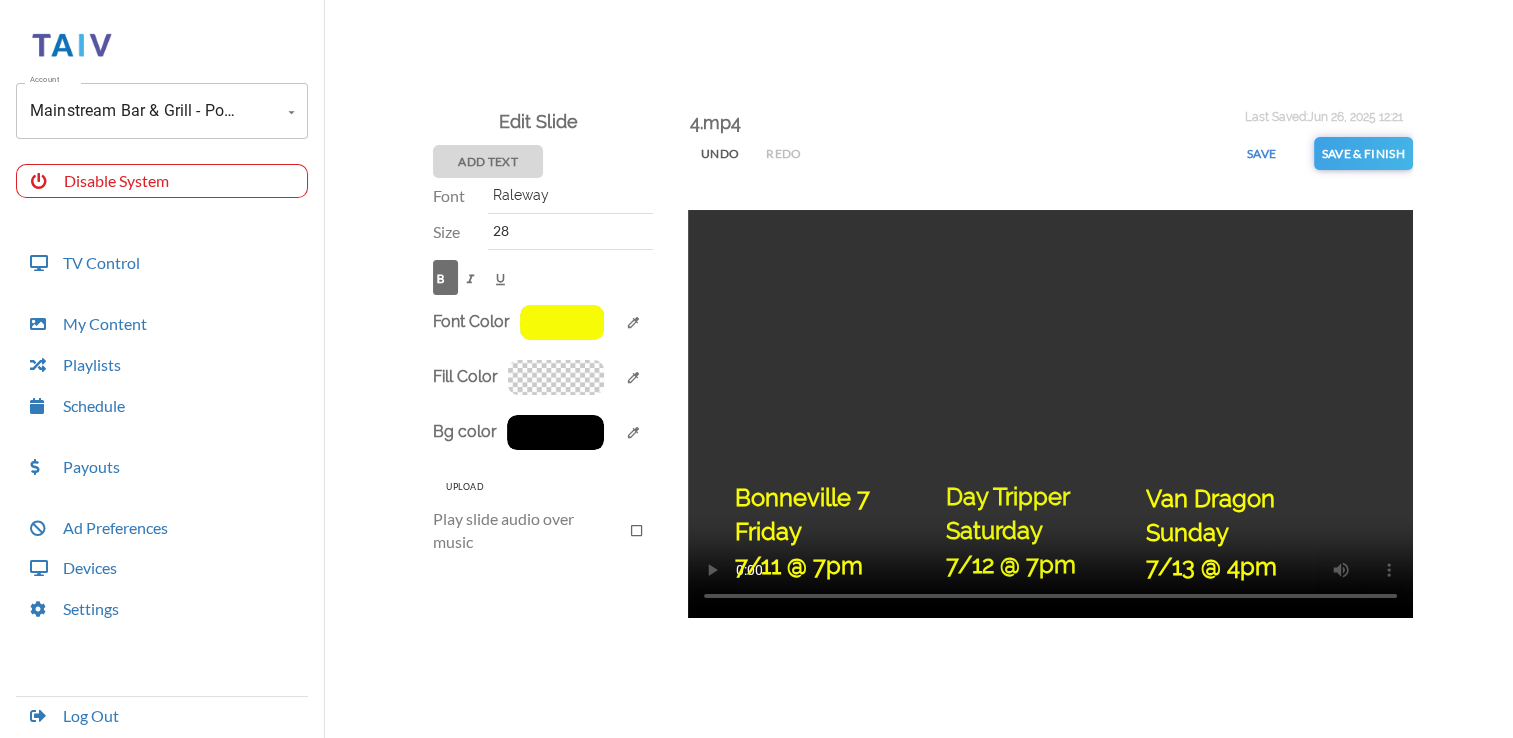 click on "Save & Finish" at bounding box center (1363, 153) 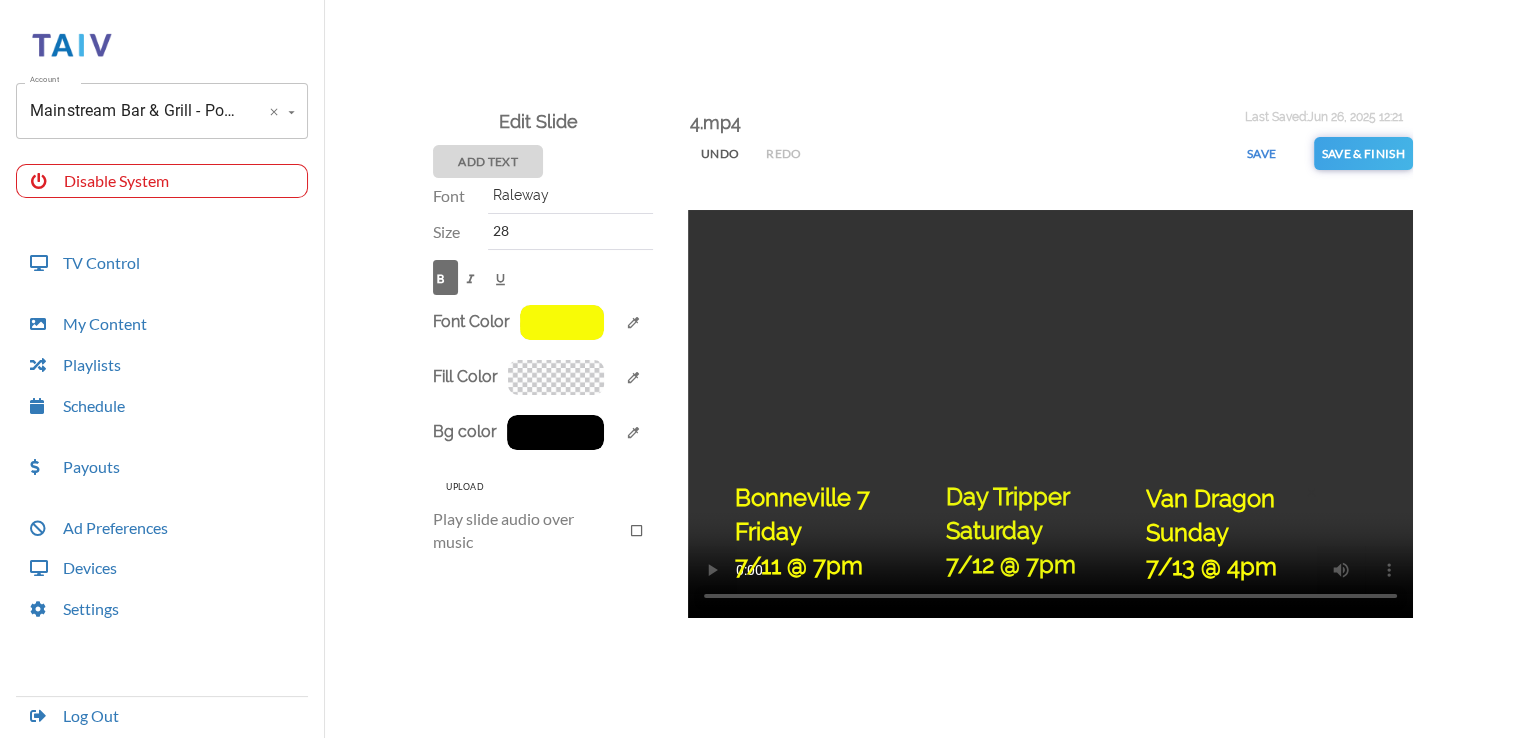 click at bounding box center [291, 112] 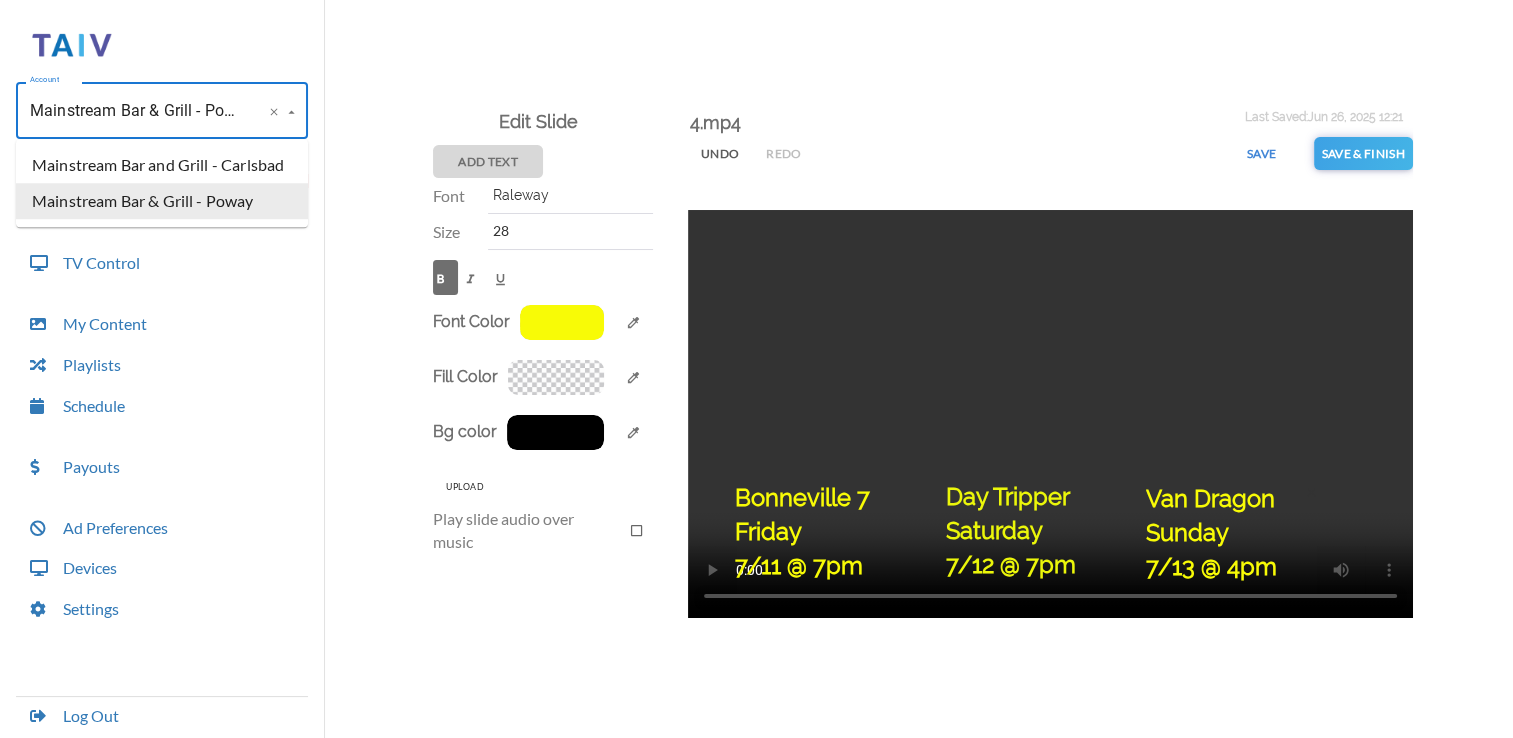 scroll, scrollTop: 0, scrollLeft: 13, axis: horizontal 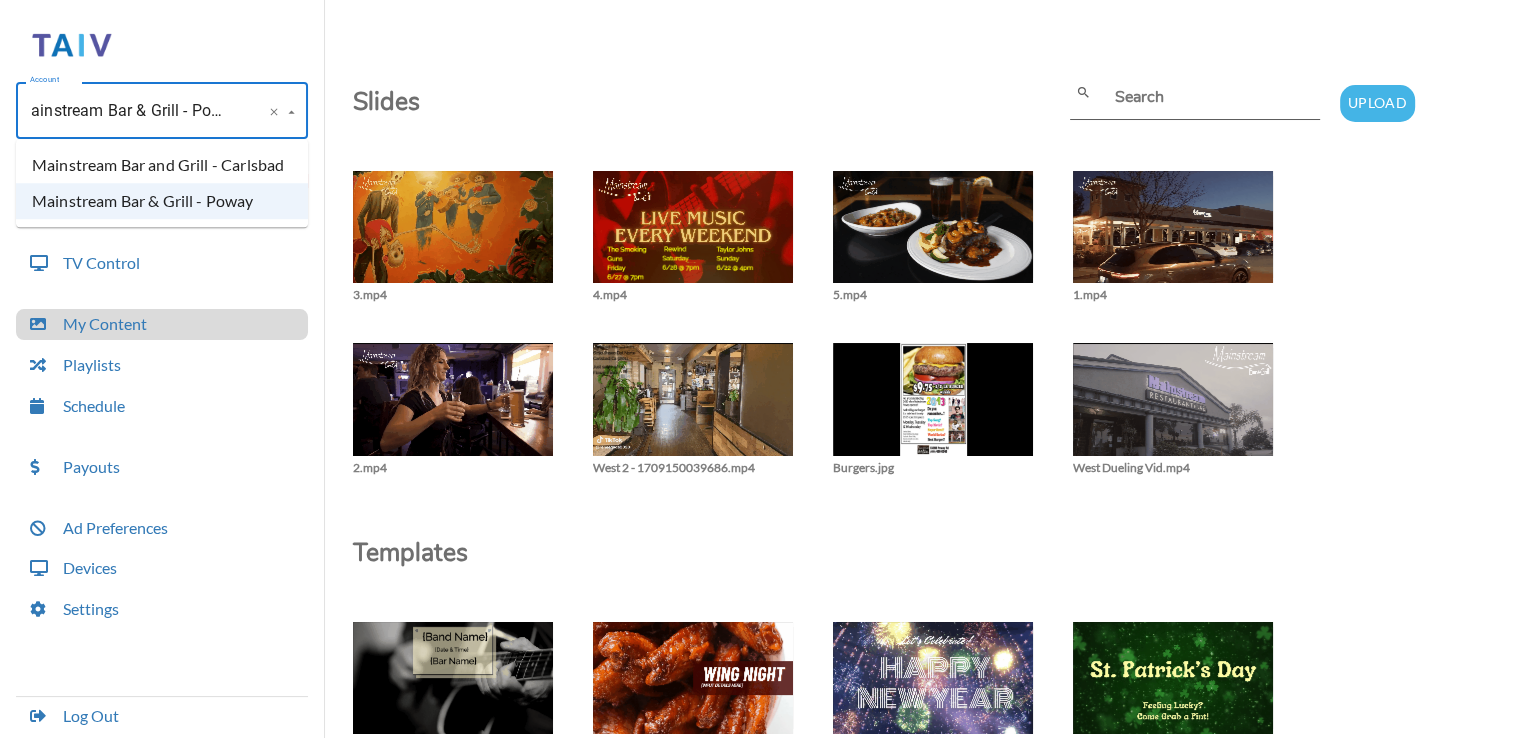 click on "Mainstream Bar and Grill - Carlsbad" at bounding box center [162, 165] 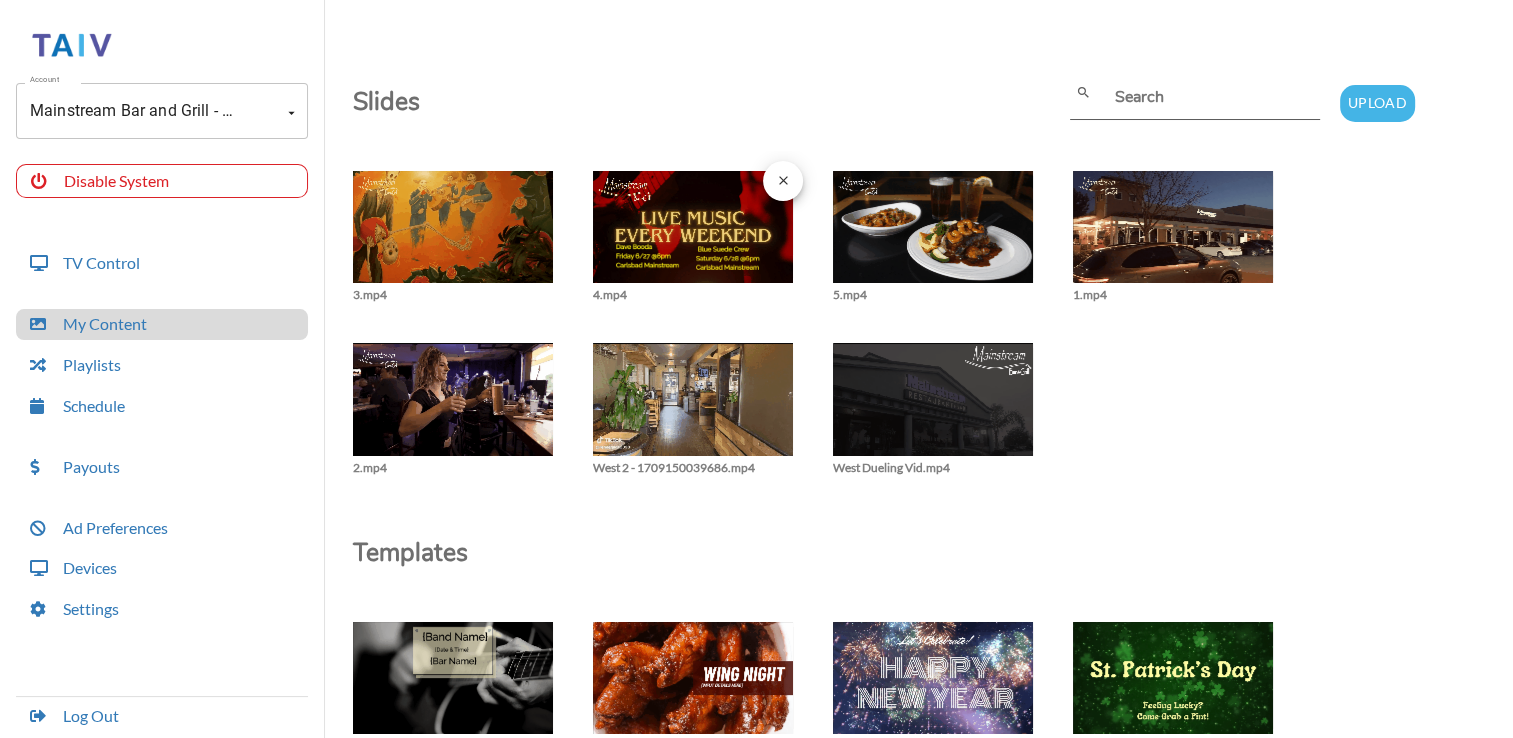 click at bounding box center [453, 237] 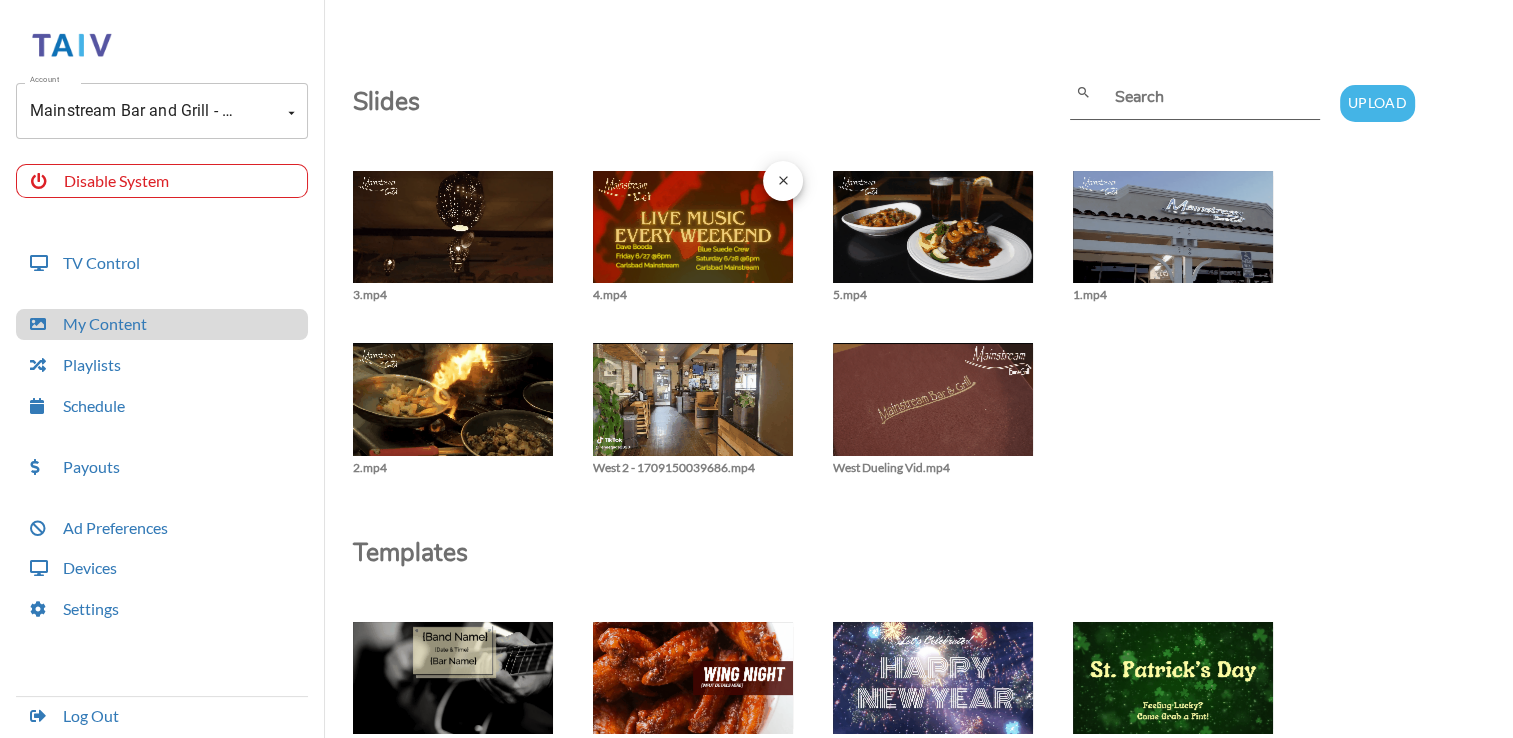 click at bounding box center [453, 237] 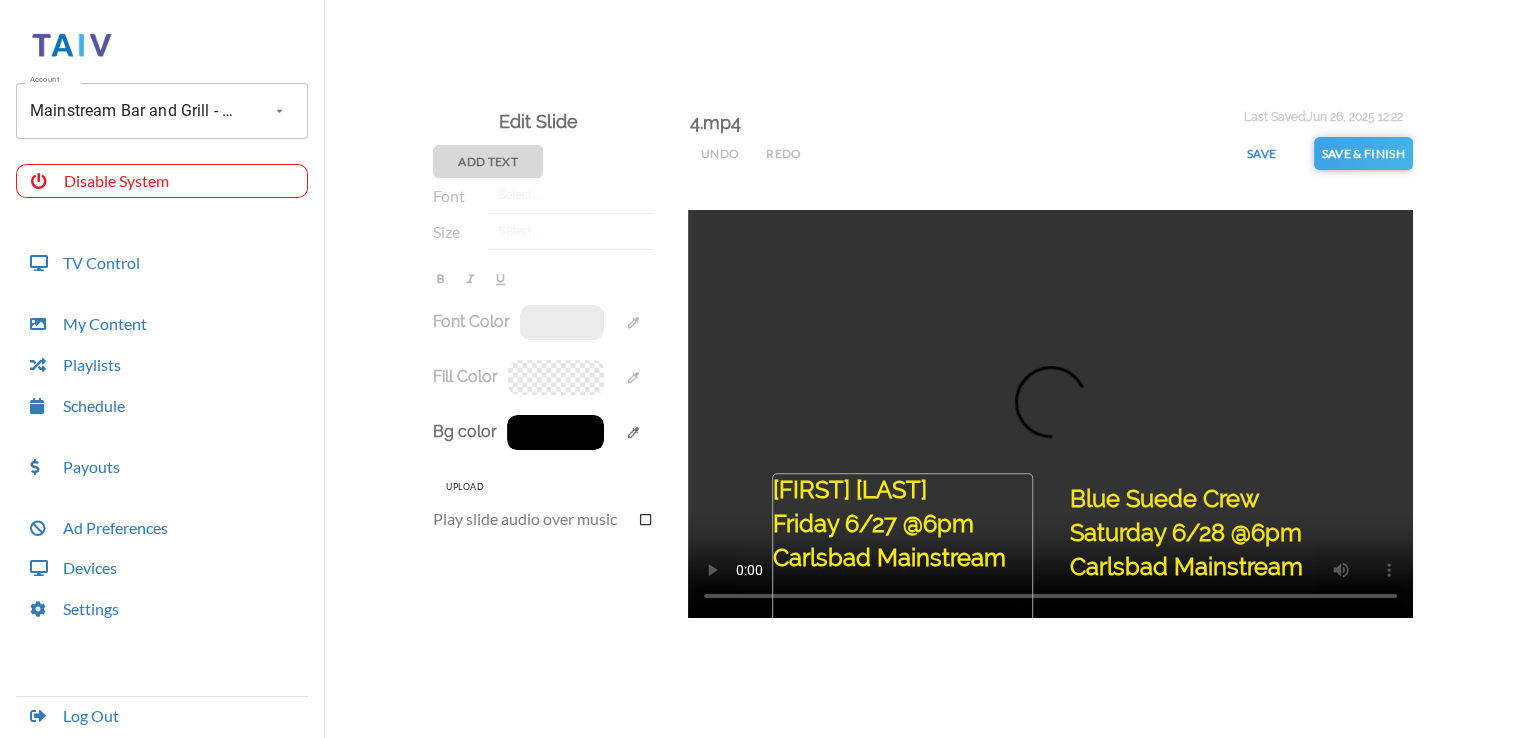 click on "[FIRST] [LAST]
Friday 6/27 @6pm
Carlsbad Mainstream" at bounding box center [1192, 605] 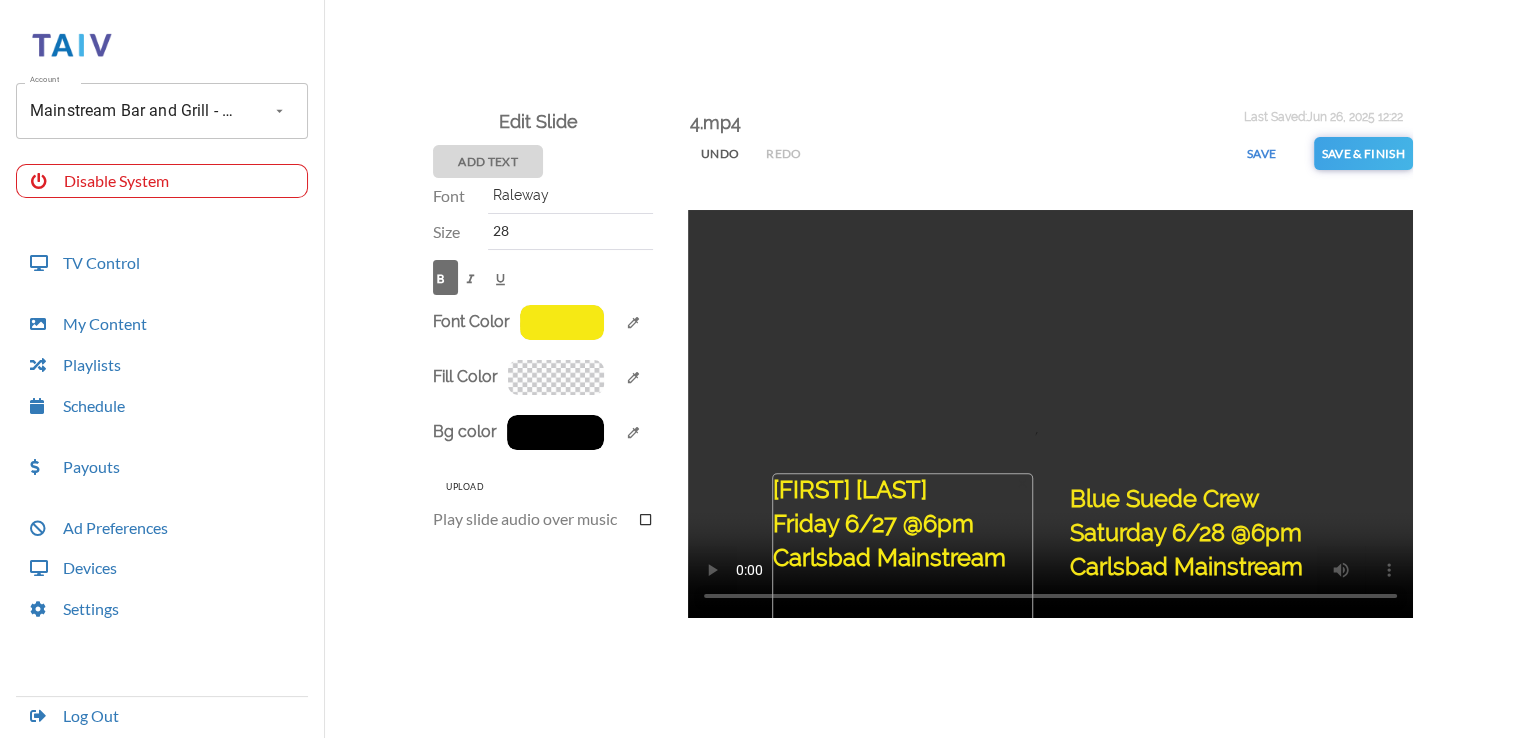click on "[FIRST] [LAST]
Friday 6/27 @6pm
Carlsbad Mainstream" at bounding box center [903, 554] 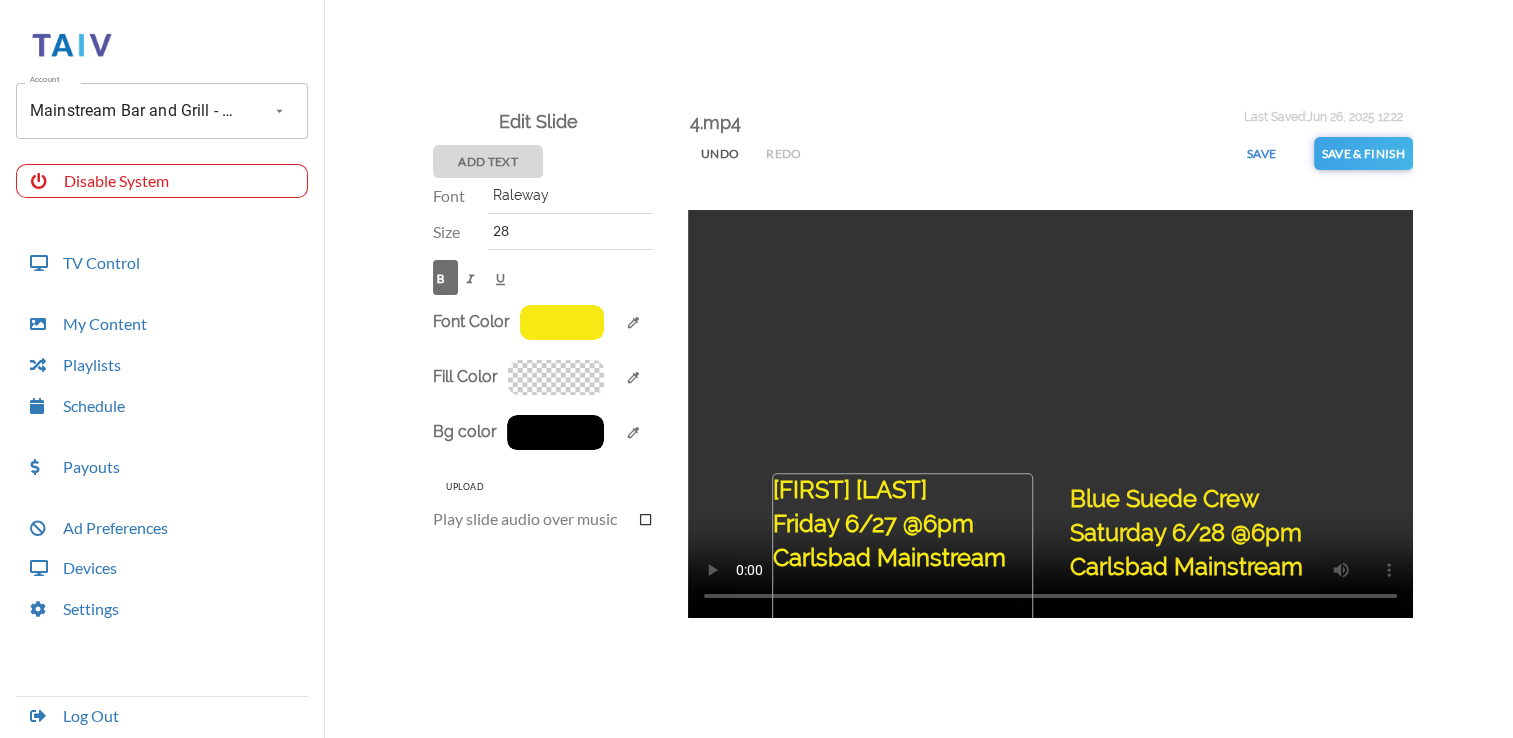 click on "[FIRST] [LAST]
Friday 6/27 @6pm
Carlsbad Mainstream" at bounding box center (903, 554) 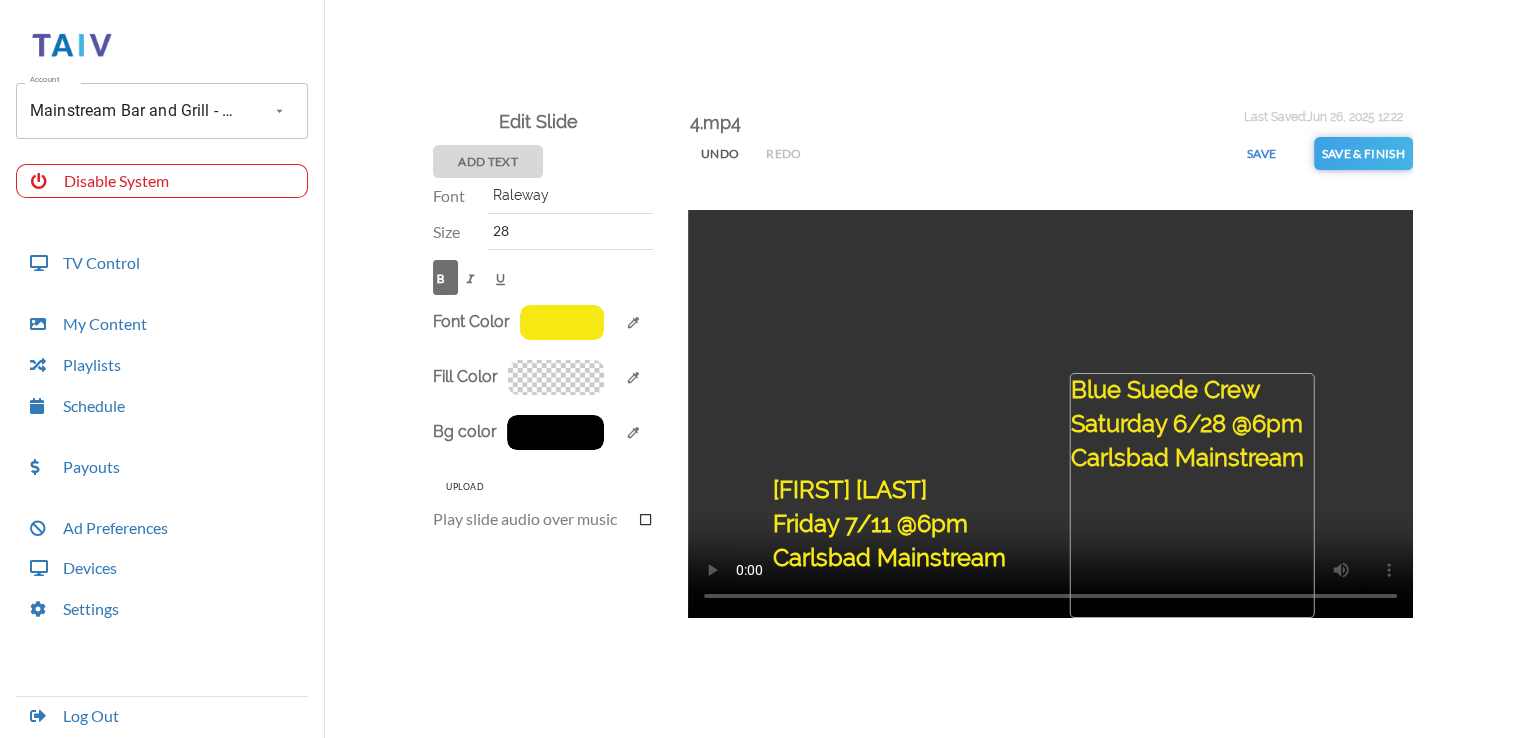 click on "Blue Suede Crew
Saturday 6/28 @6pm
Carlsbad Mainstream" at bounding box center (1193, 496) 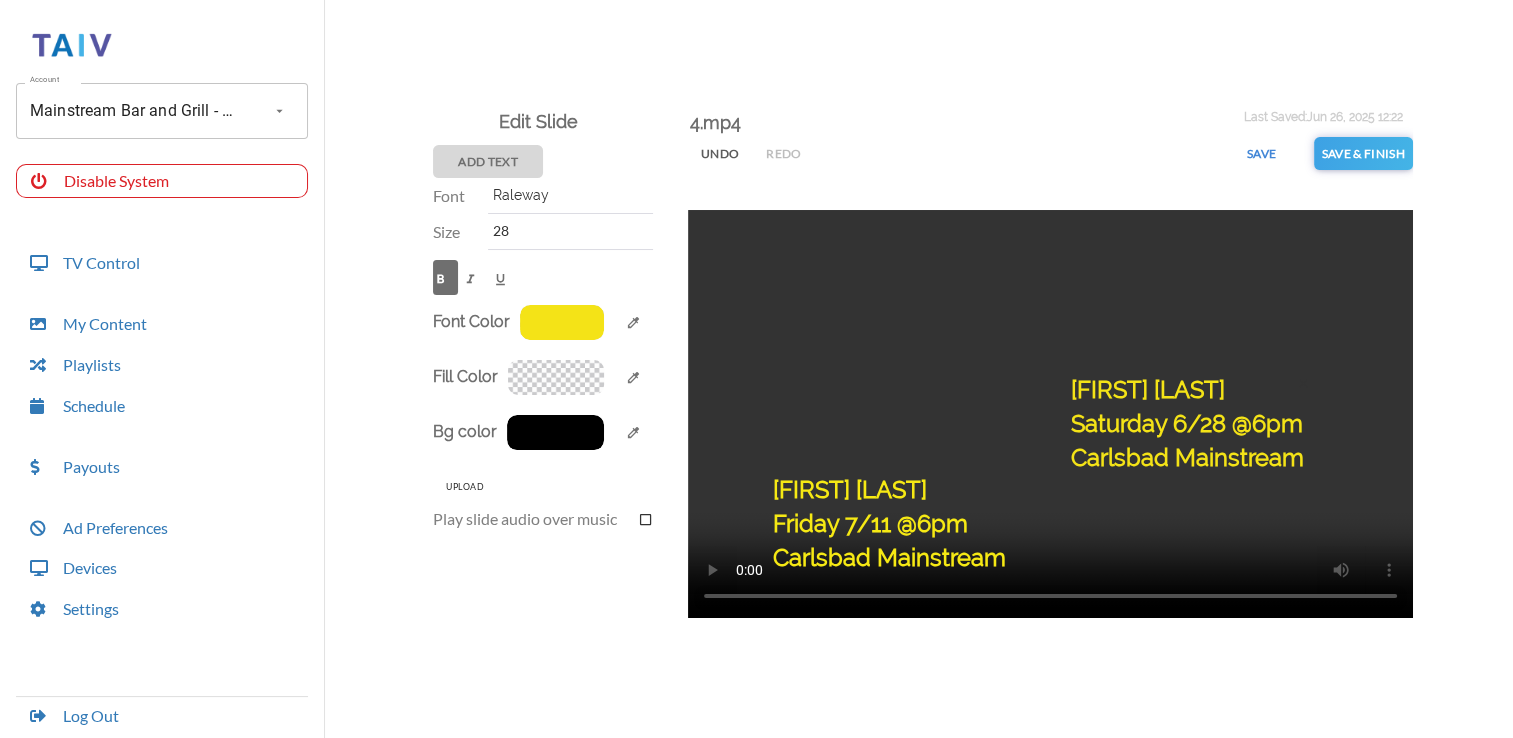 drag, startPoint x: 1183, startPoint y: 370, endPoint x: 1179, endPoint y: 514, distance: 144.05554 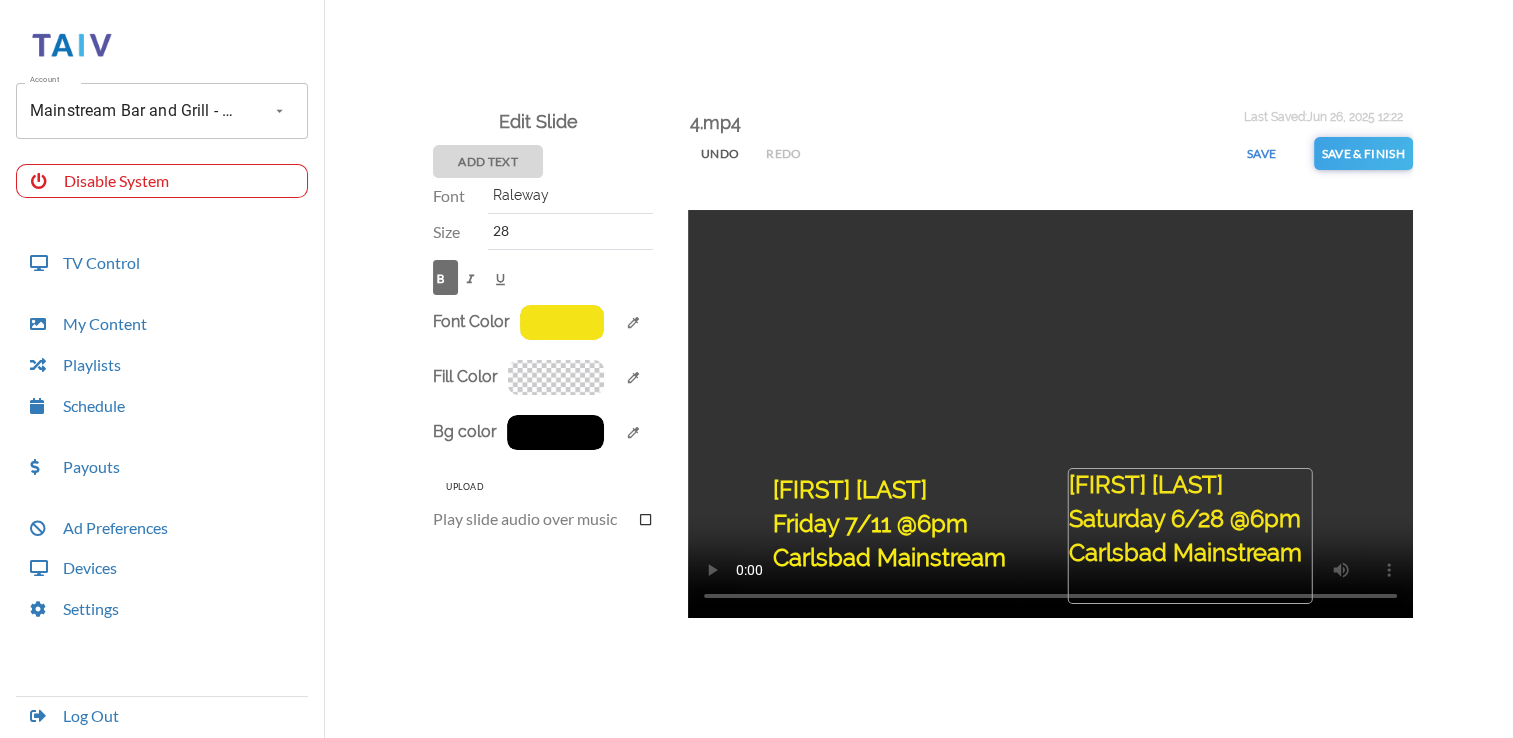 drag, startPoint x: 1168, startPoint y: 450, endPoint x: 1166, endPoint y: 545, distance: 95.02105 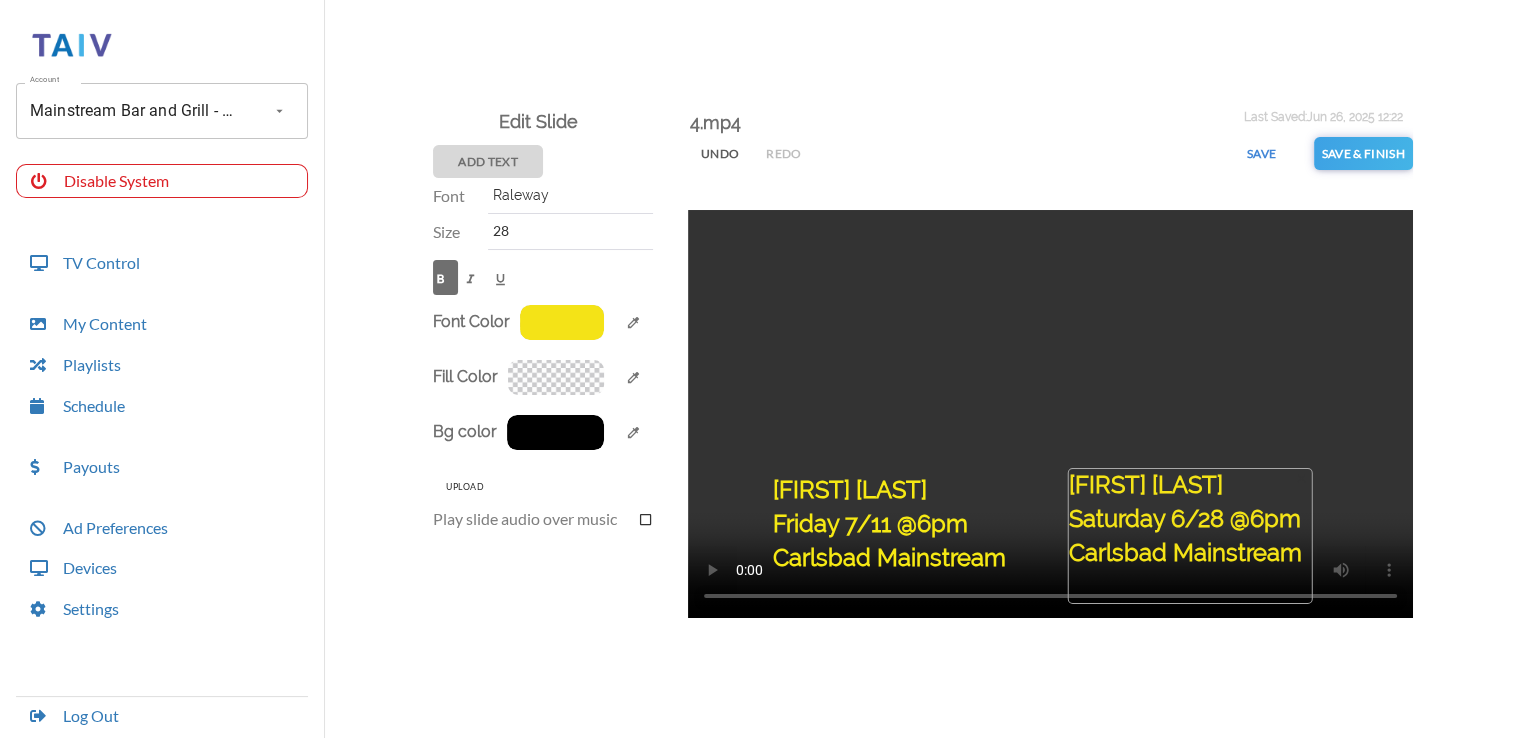 click on "[FIRST] [LAST]
Saturday 6/28 @6pm
Carlsbad Mainstream" at bounding box center [1191, 537] 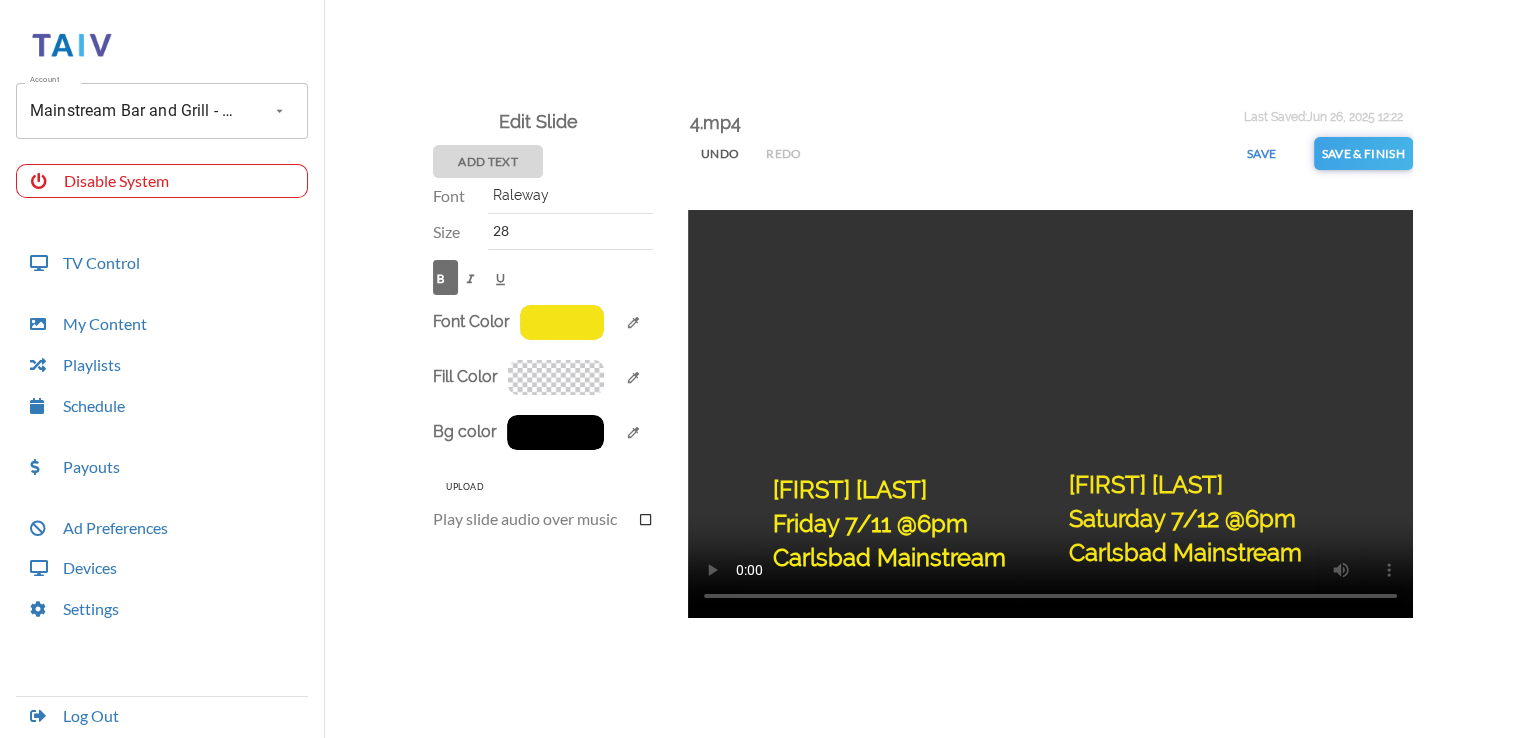 click on "4.mp4 Last Saved:  Jun 26, 2025 12:22 Undo Redo Save Save & Finish close  [FIRST] [LAST]
Saturday 7/12 @6pm
Carlsbad Mainstream
close [FIRST] [LAST]
Friday 7/11 @6pm
Carlsbad Mainstream" at bounding box center (1033, 428) 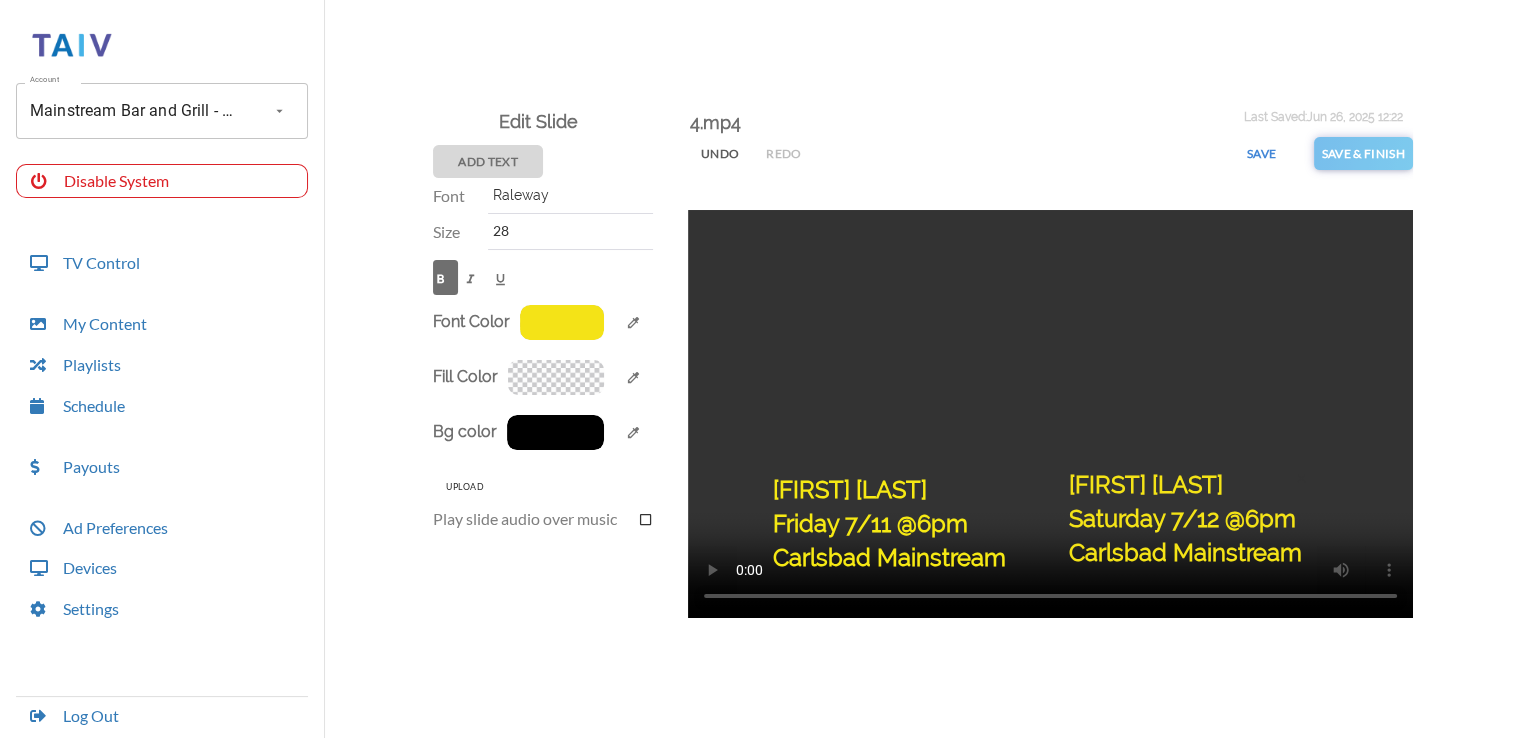 click on "Save & Finish" at bounding box center (1363, 153) 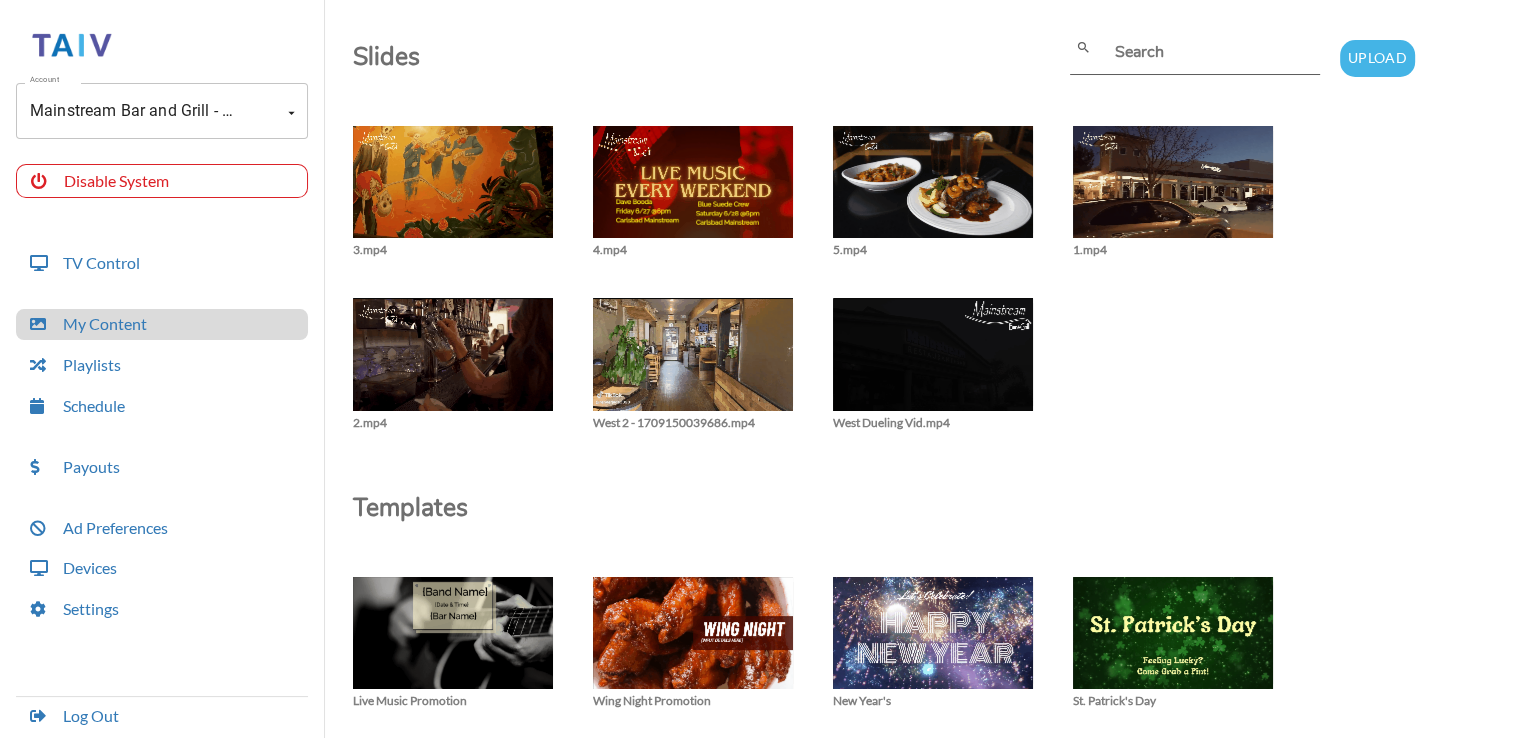scroll, scrollTop: 0, scrollLeft: 0, axis: both 